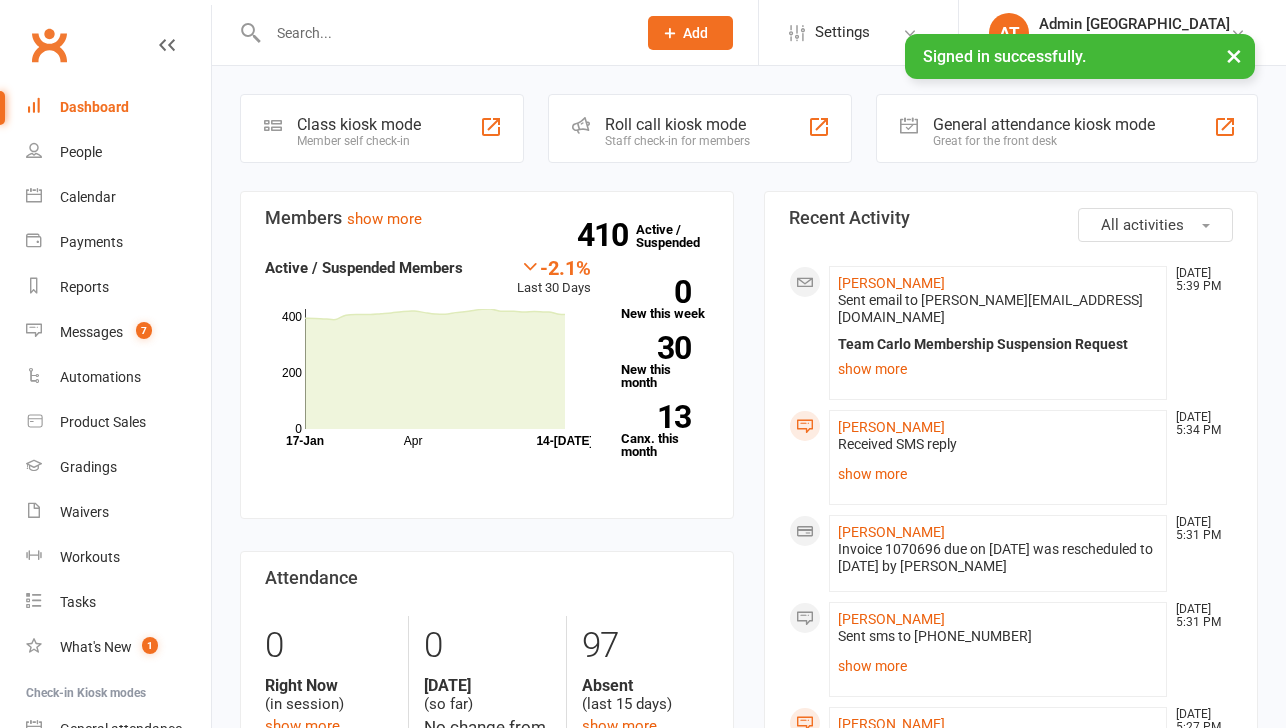 scroll, scrollTop: 0, scrollLeft: 0, axis: both 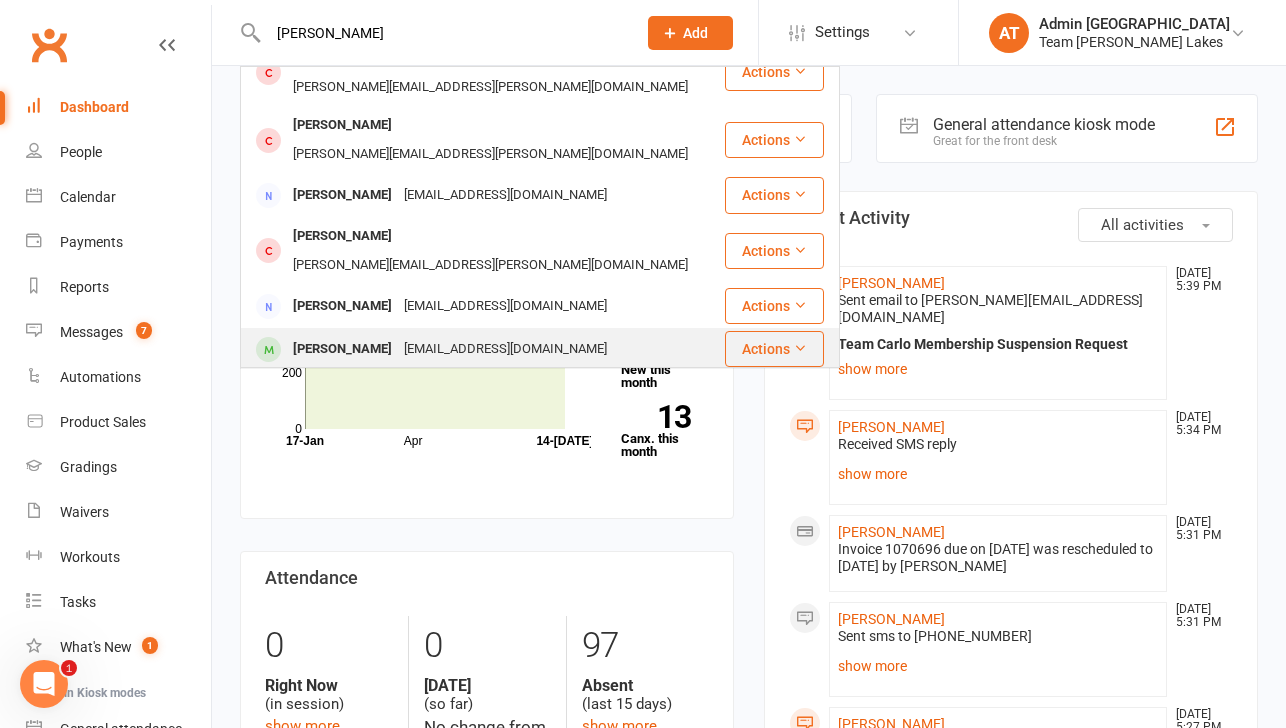 type on "[PERSON_NAME]" 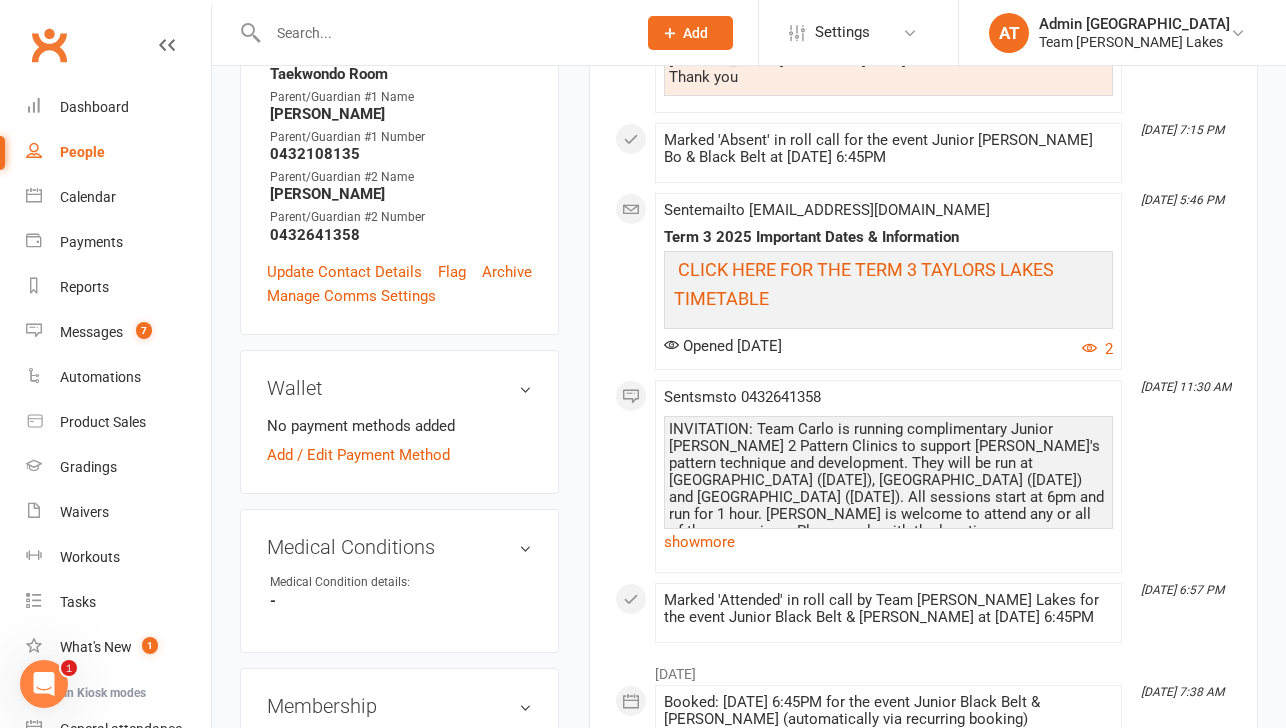 click on "Medical Condition details:" at bounding box center [352, 582] 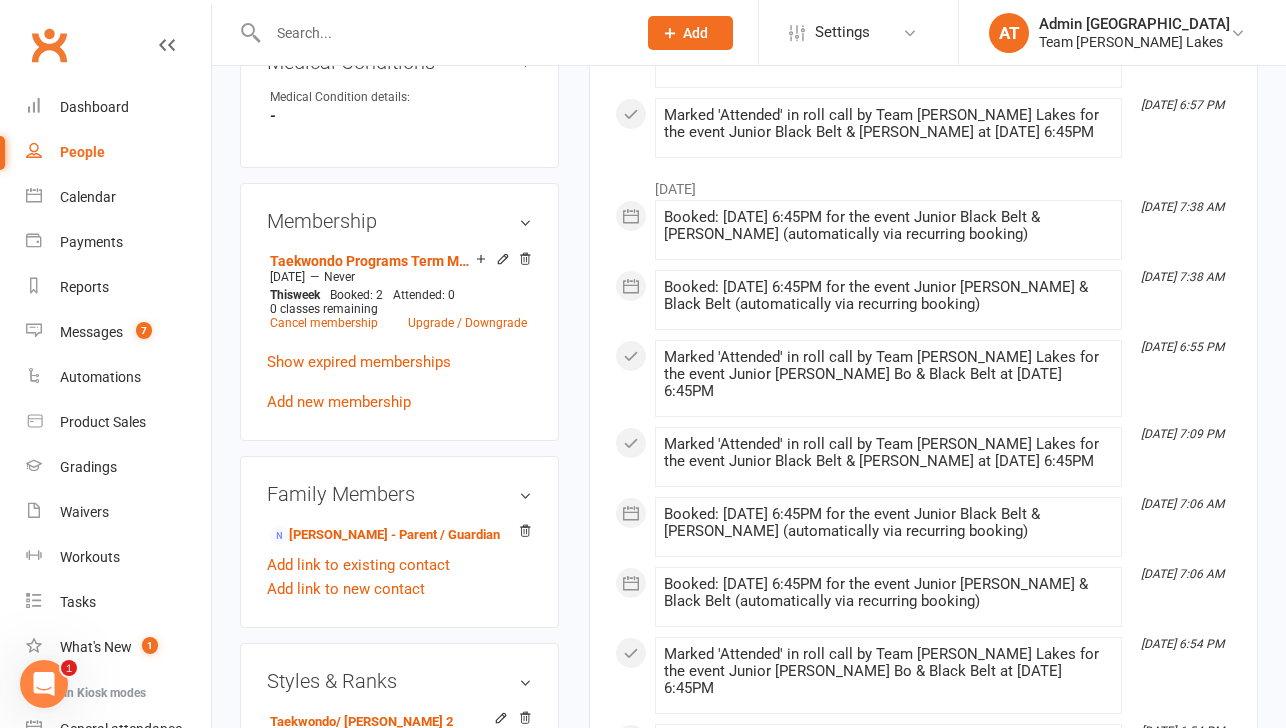 scroll, scrollTop: 1367, scrollLeft: 0, axis: vertical 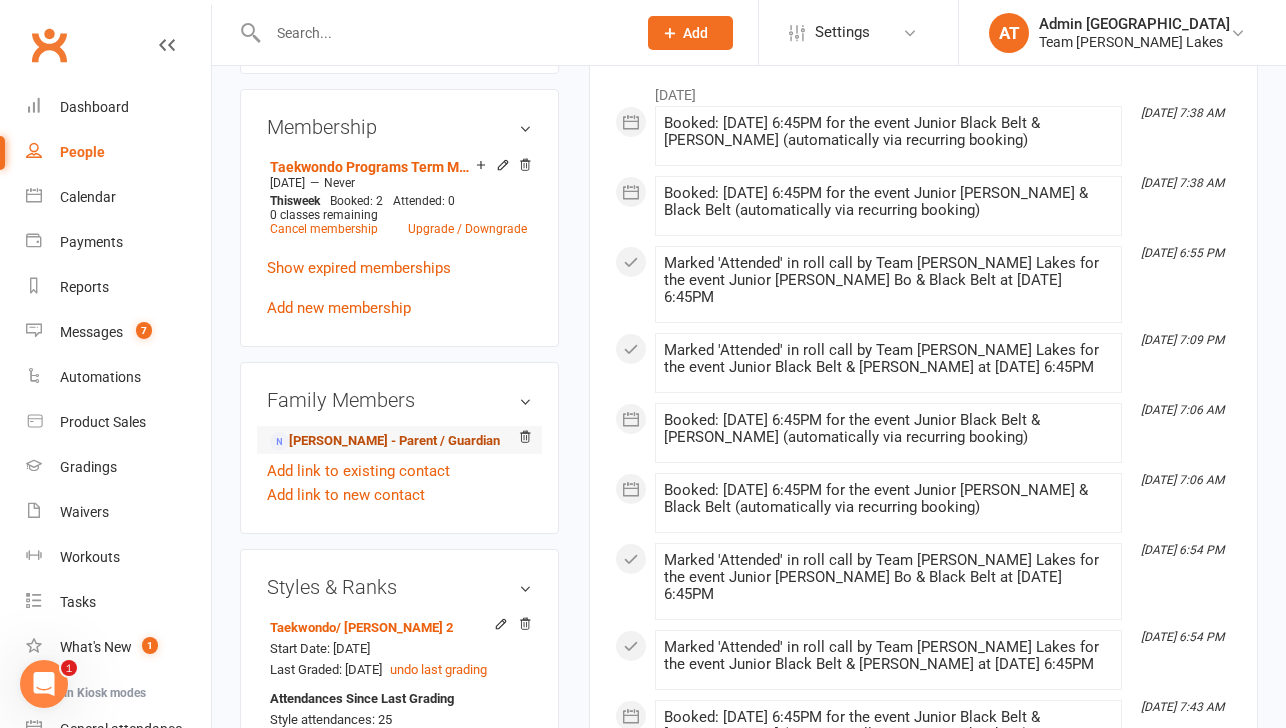click on "[PERSON_NAME] - Parent / Guardian" at bounding box center (385, 441) 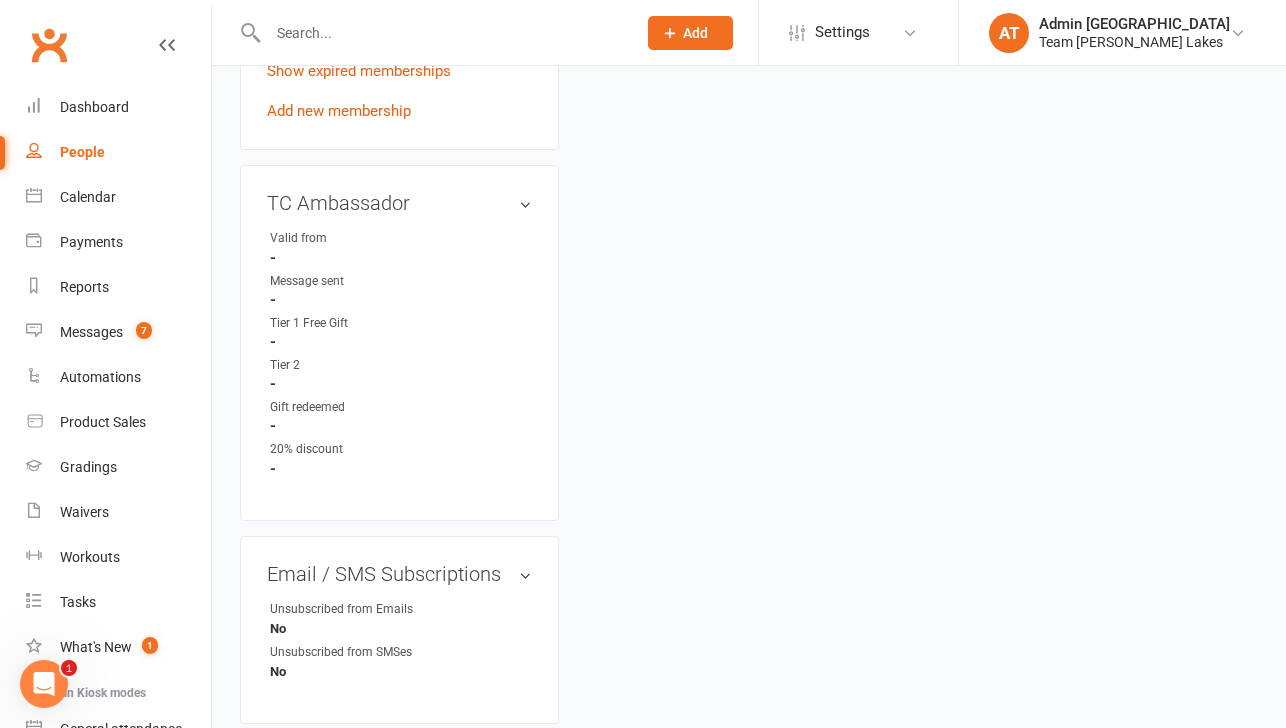 scroll, scrollTop: 0, scrollLeft: 0, axis: both 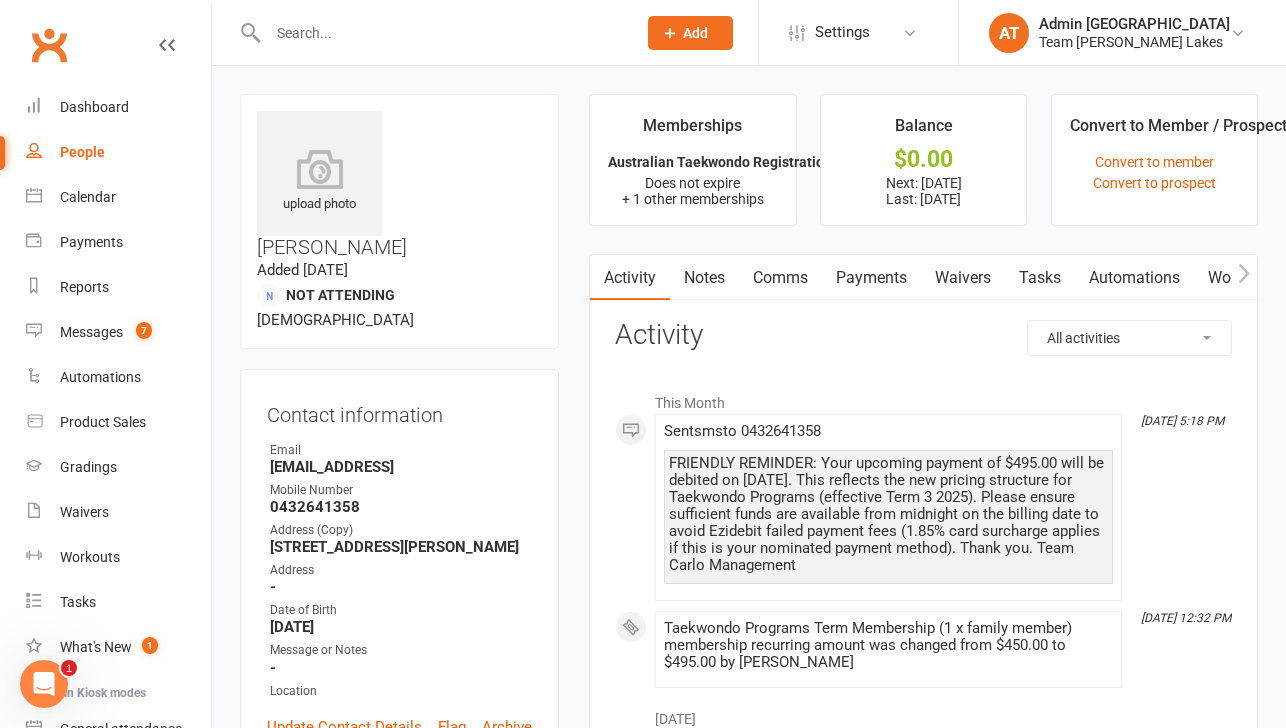 click on "Payments" at bounding box center (871, 278) 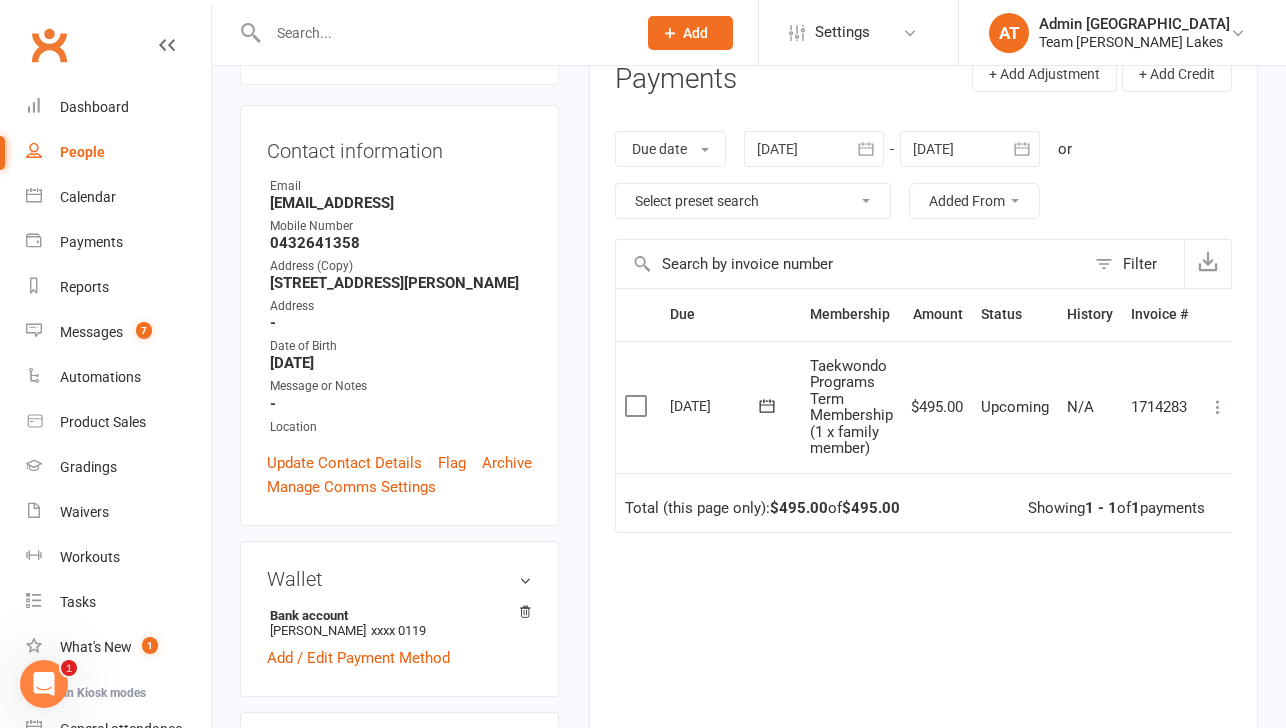 scroll, scrollTop: 265, scrollLeft: 0, axis: vertical 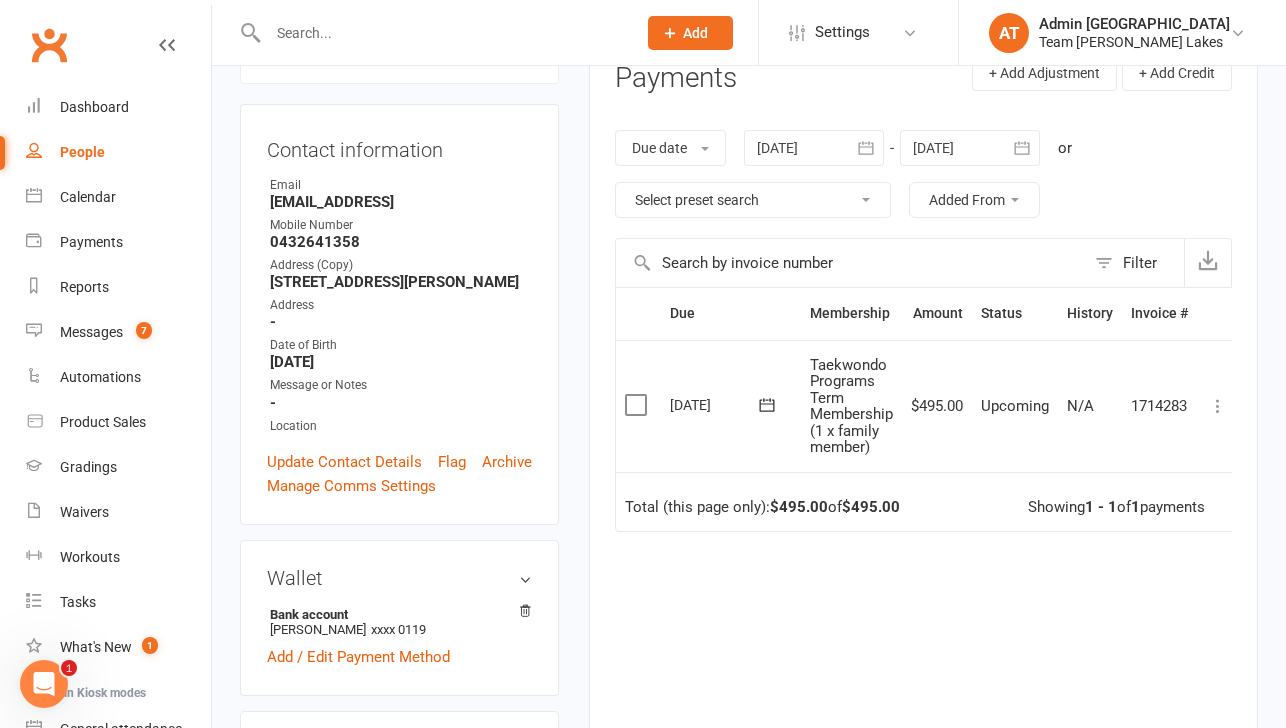 click at bounding box center (970, 148) 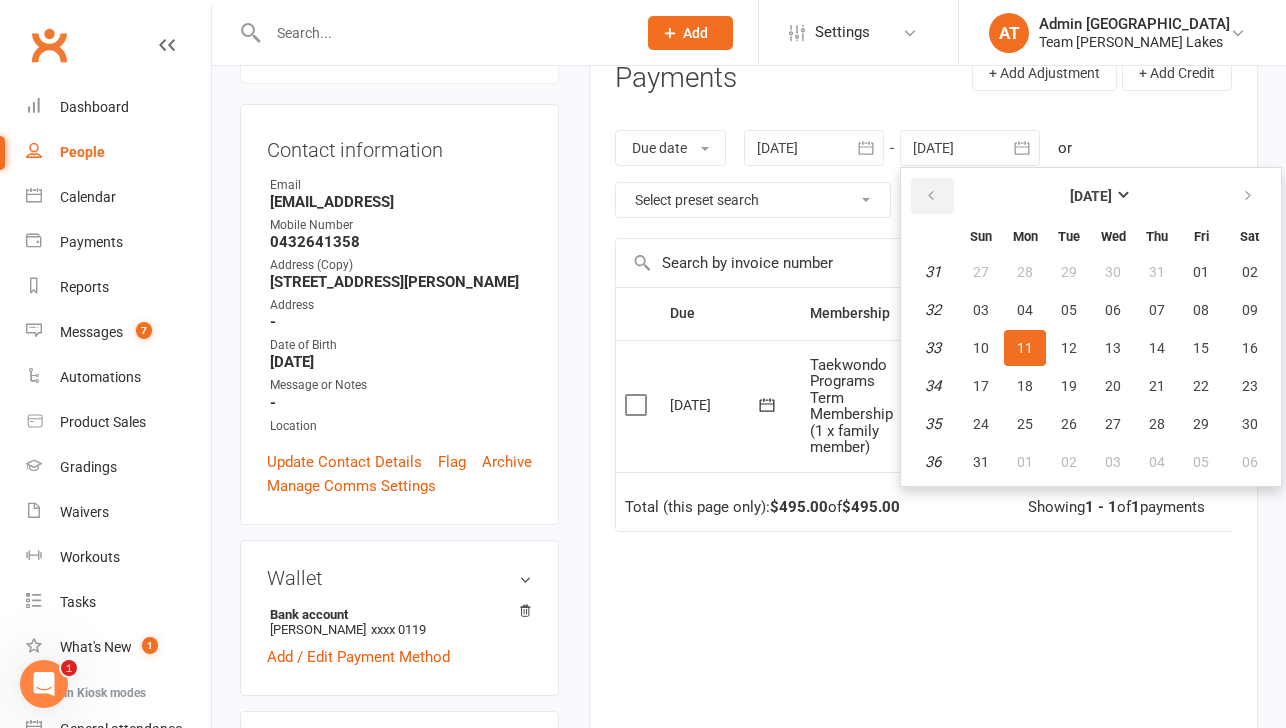 click at bounding box center [932, 196] 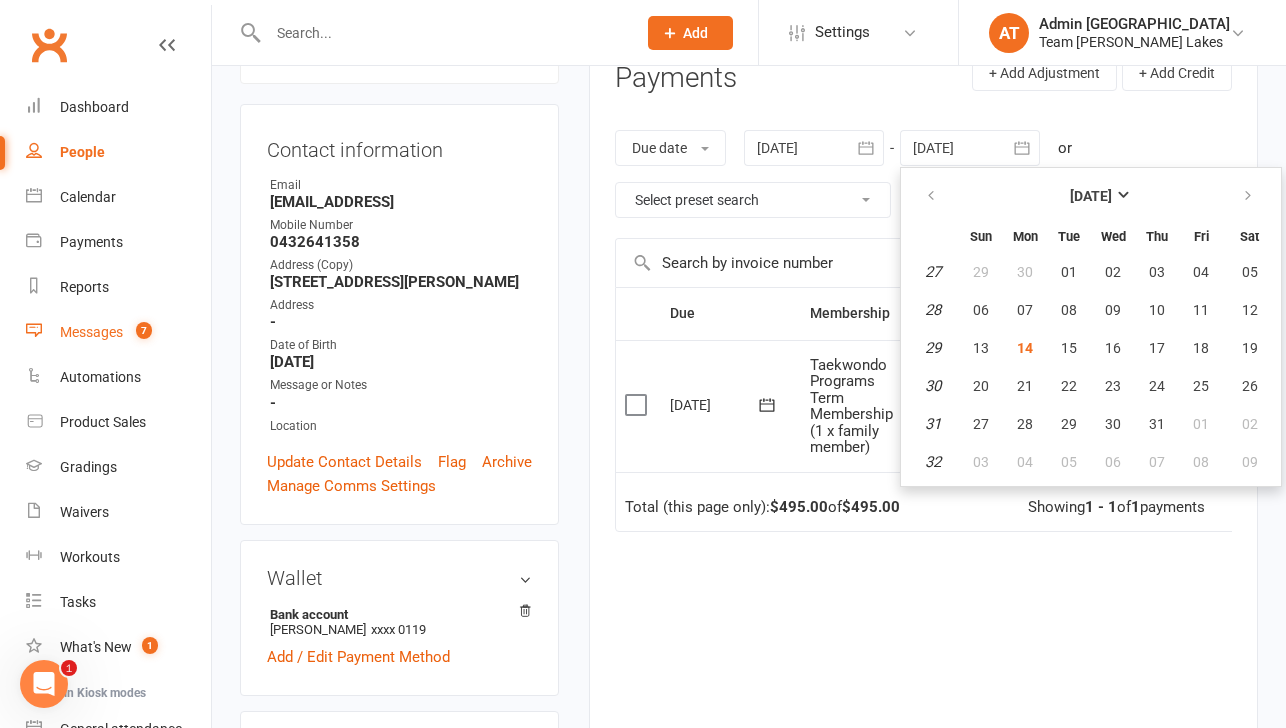 click on "Messages" at bounding box center [91, 332] 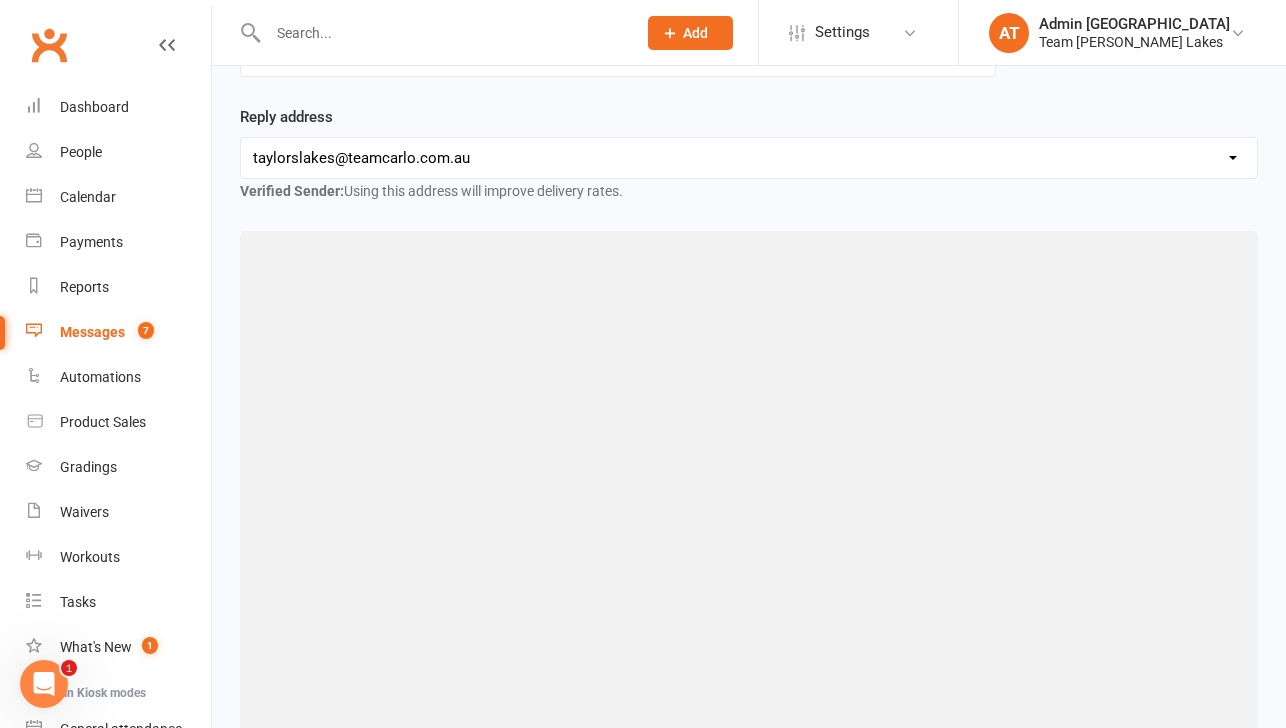 scroll, scrollTop: 0, scrollLeft: 0, axis: both 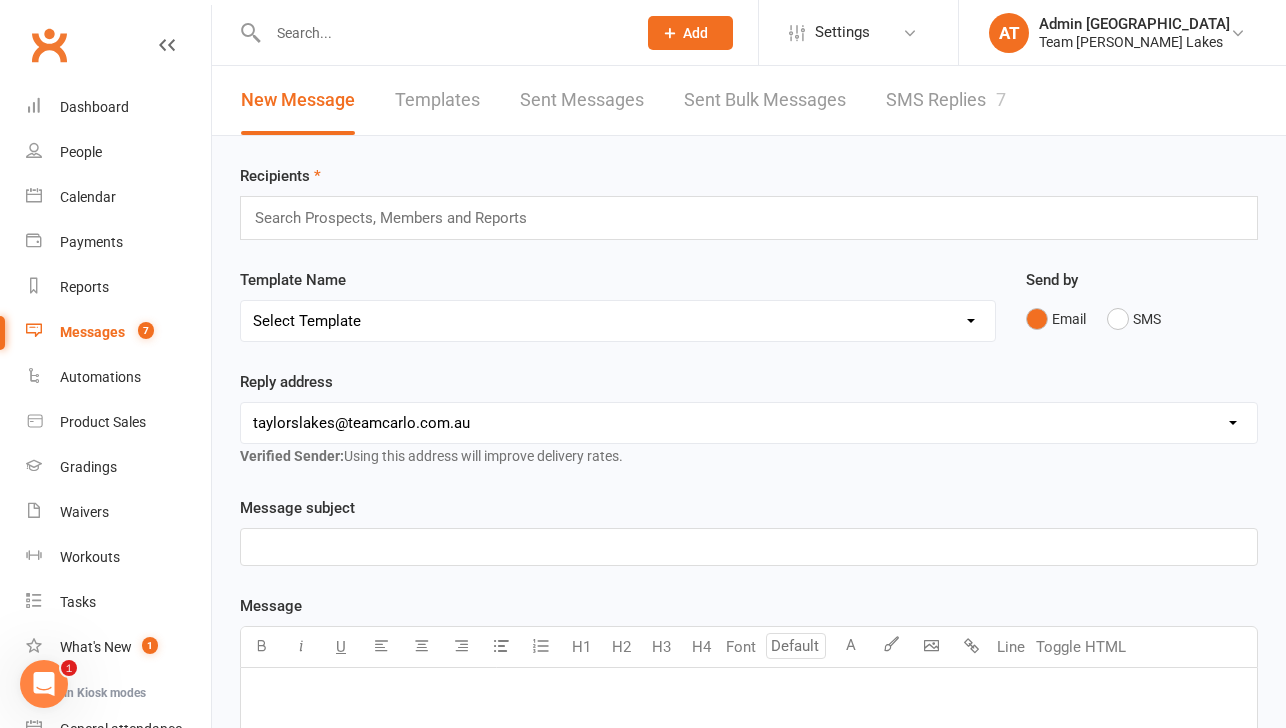 click on "SMS Replies  7" at bounding box center (946, 100) 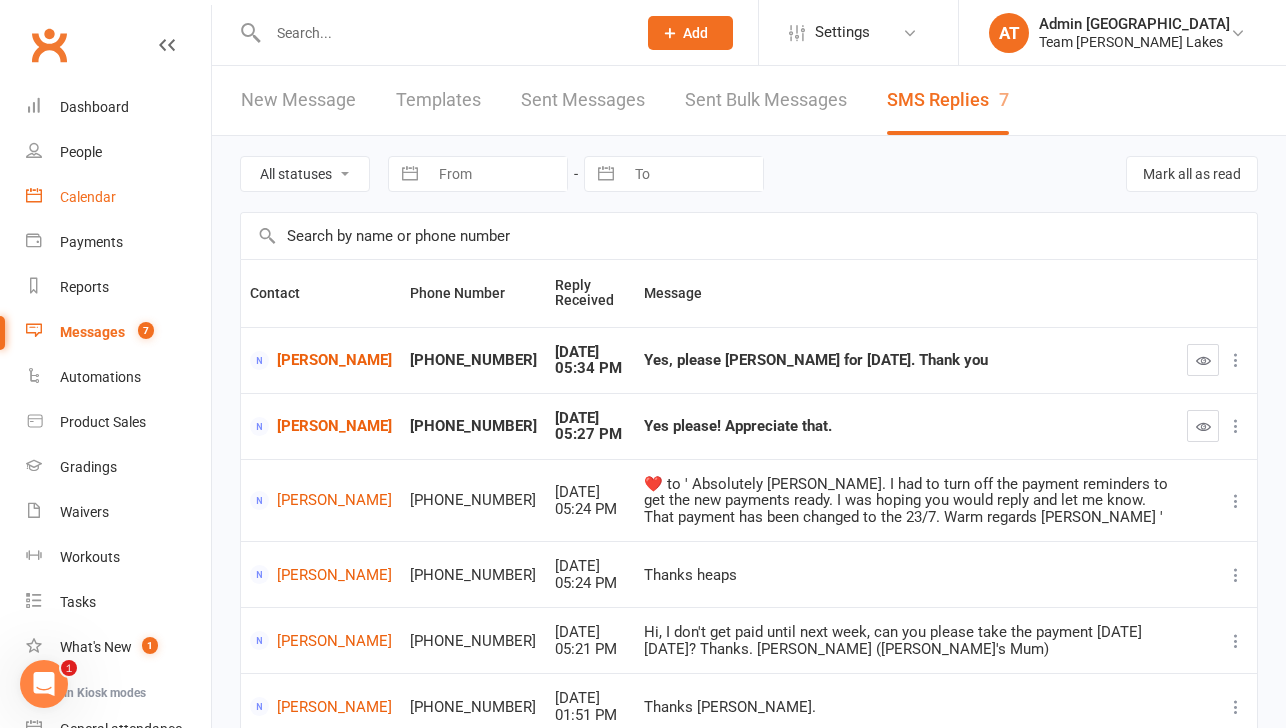 click on "Calendar" at bounding box center [88, 197] 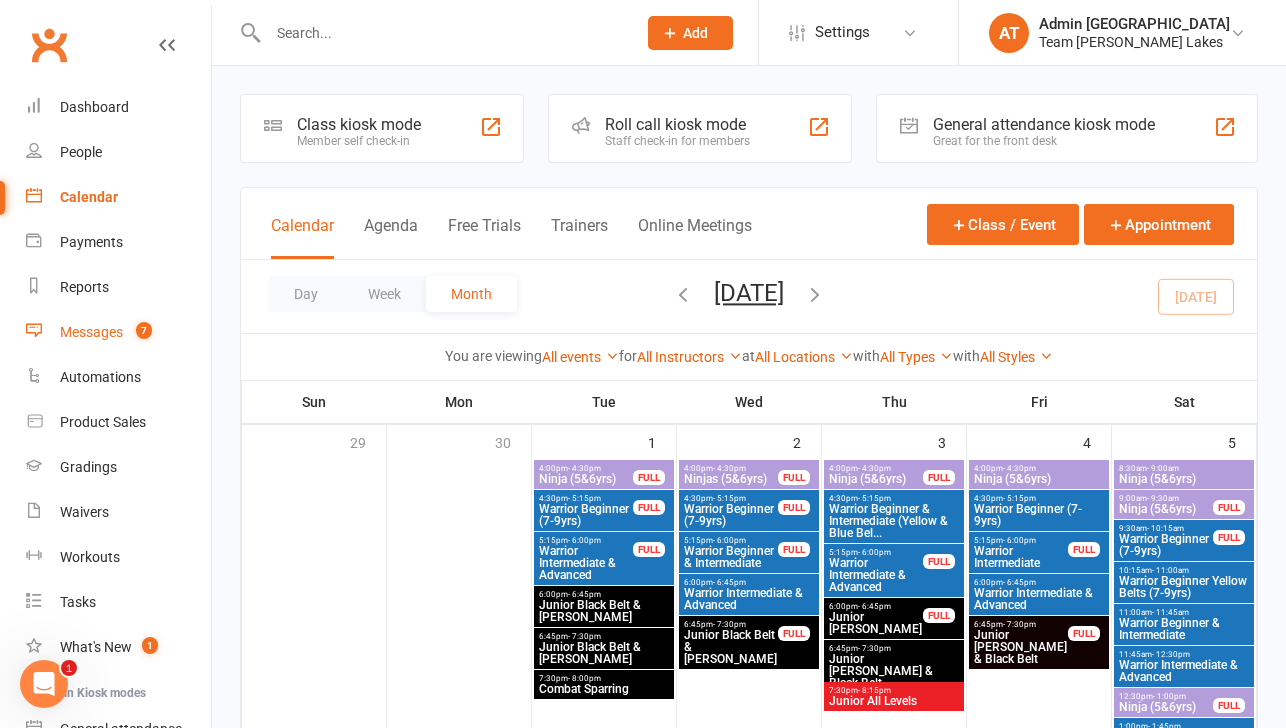 click on "Messages" at bounding box center [91, 332] 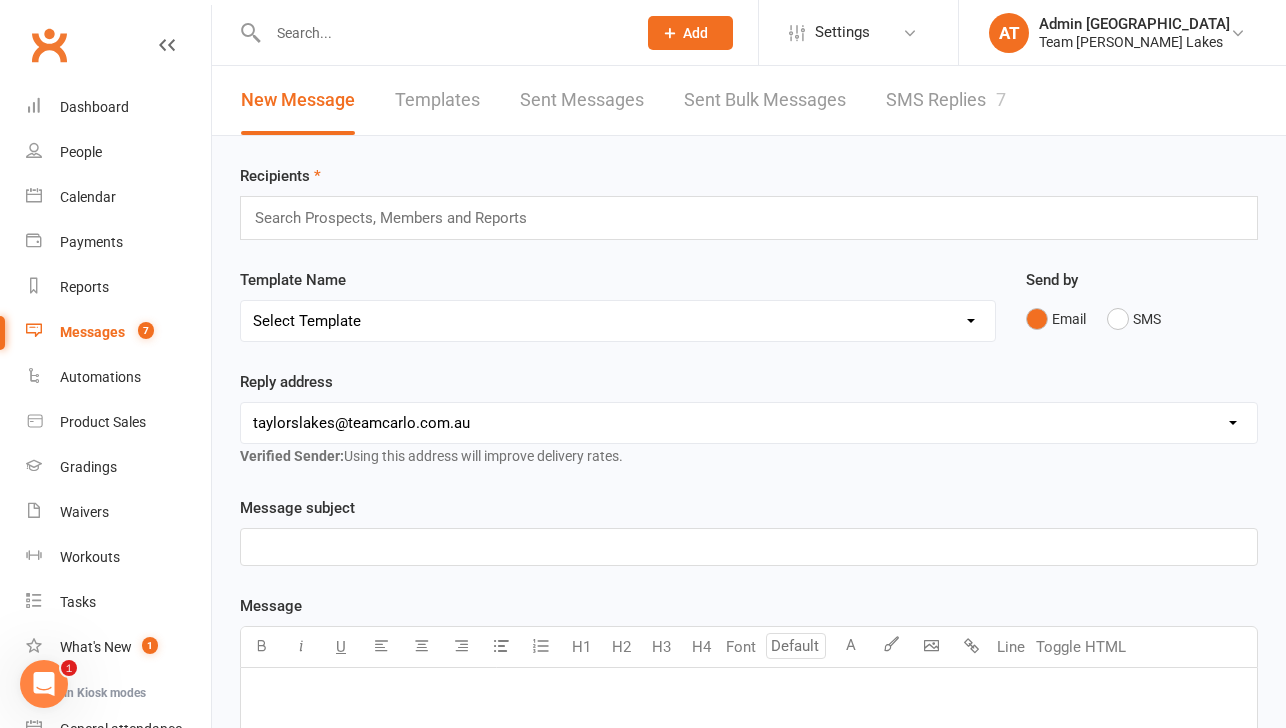 click on "SMS Replies  7" at bounding box center (946, 100) 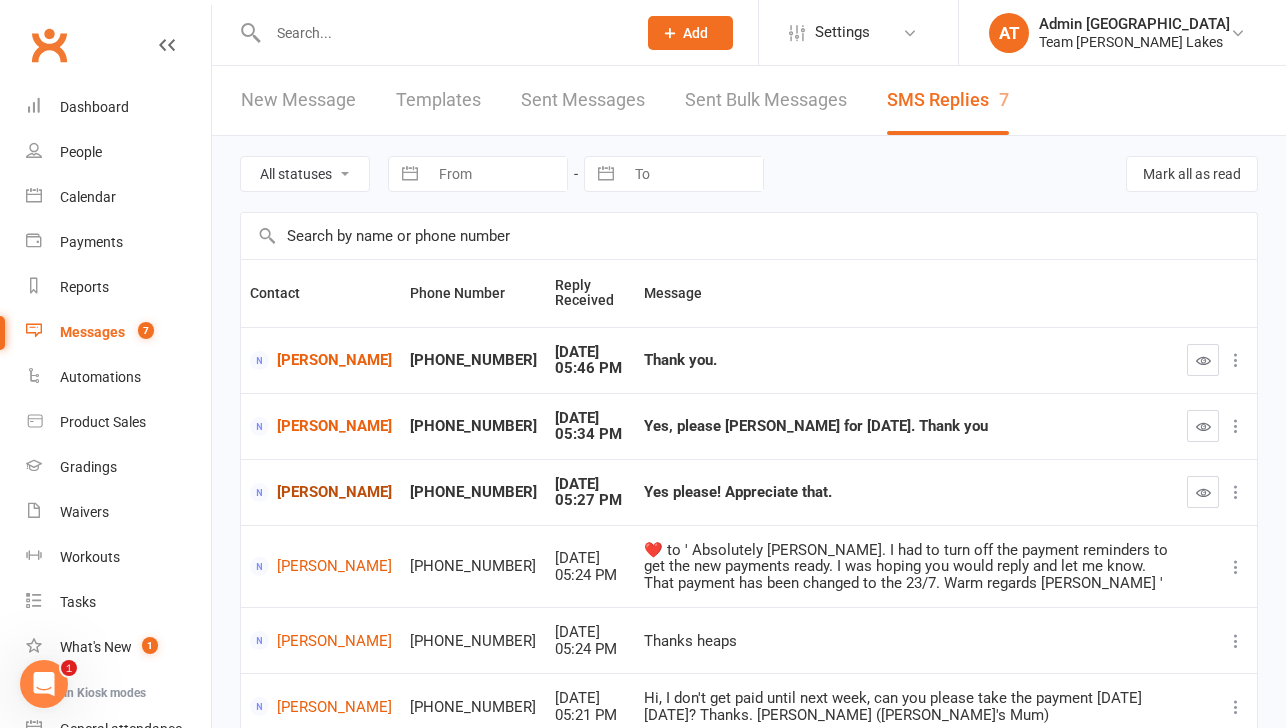 click on "[PERSON_NAME]" at bounding box center (321, 492) 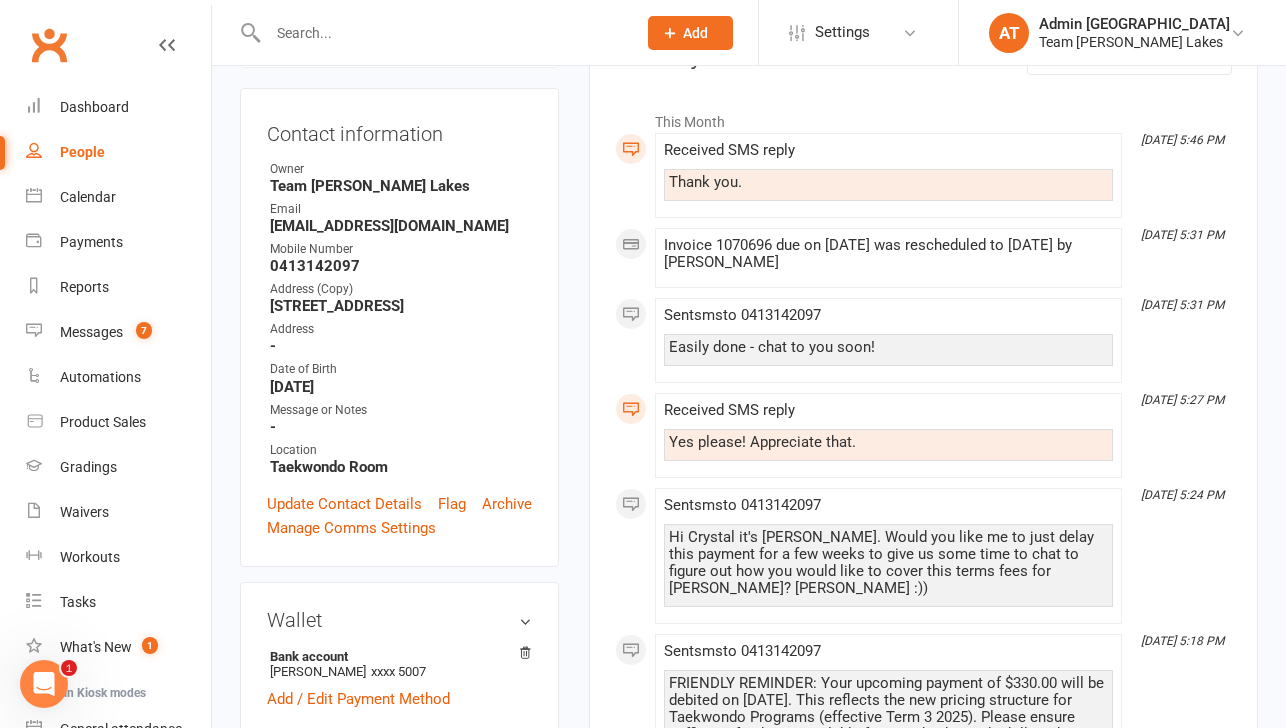 scroll, scrollTop: 0, scrollLeft: 0, axis: both 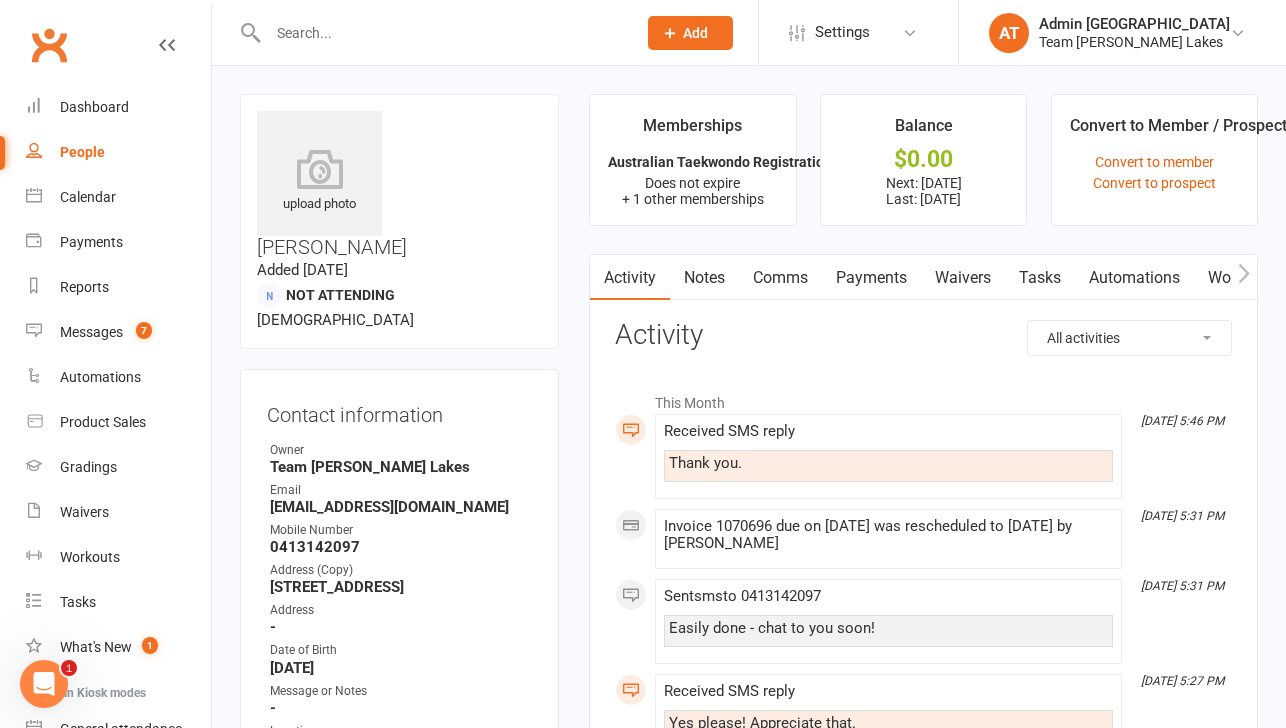 click at bounding box center (442, 33) 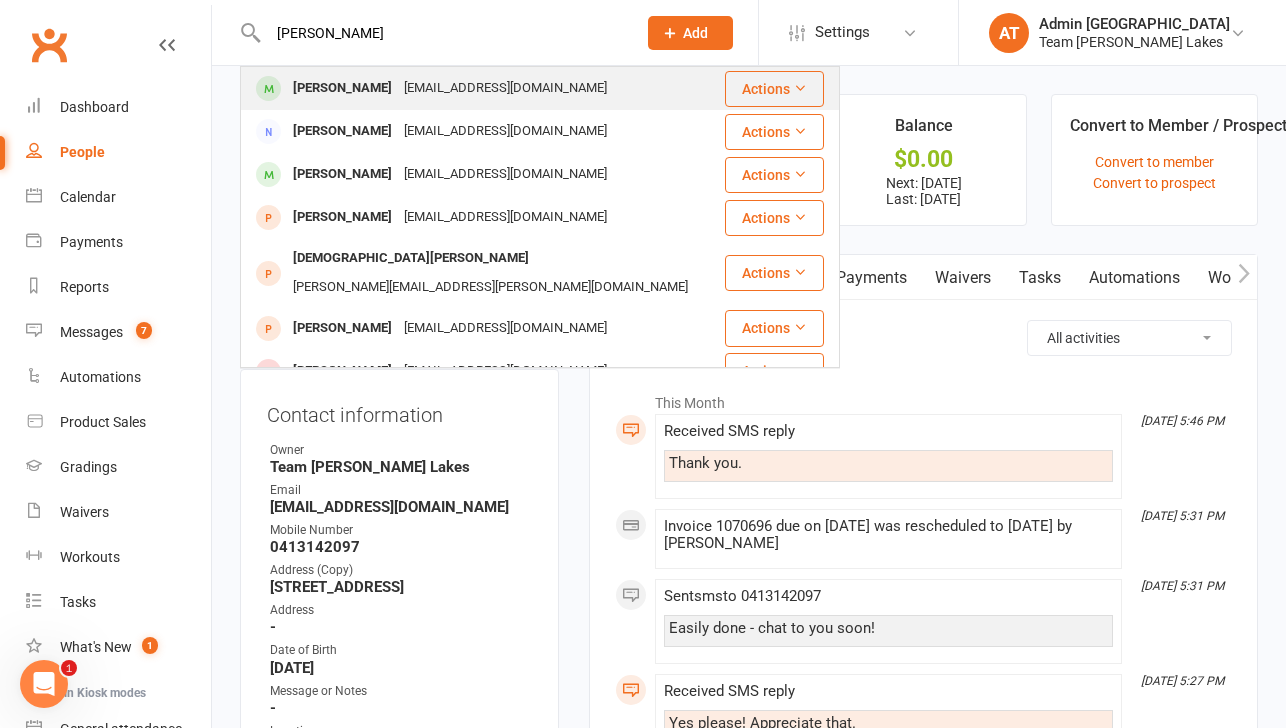 type on "[PERSON_NAME]" 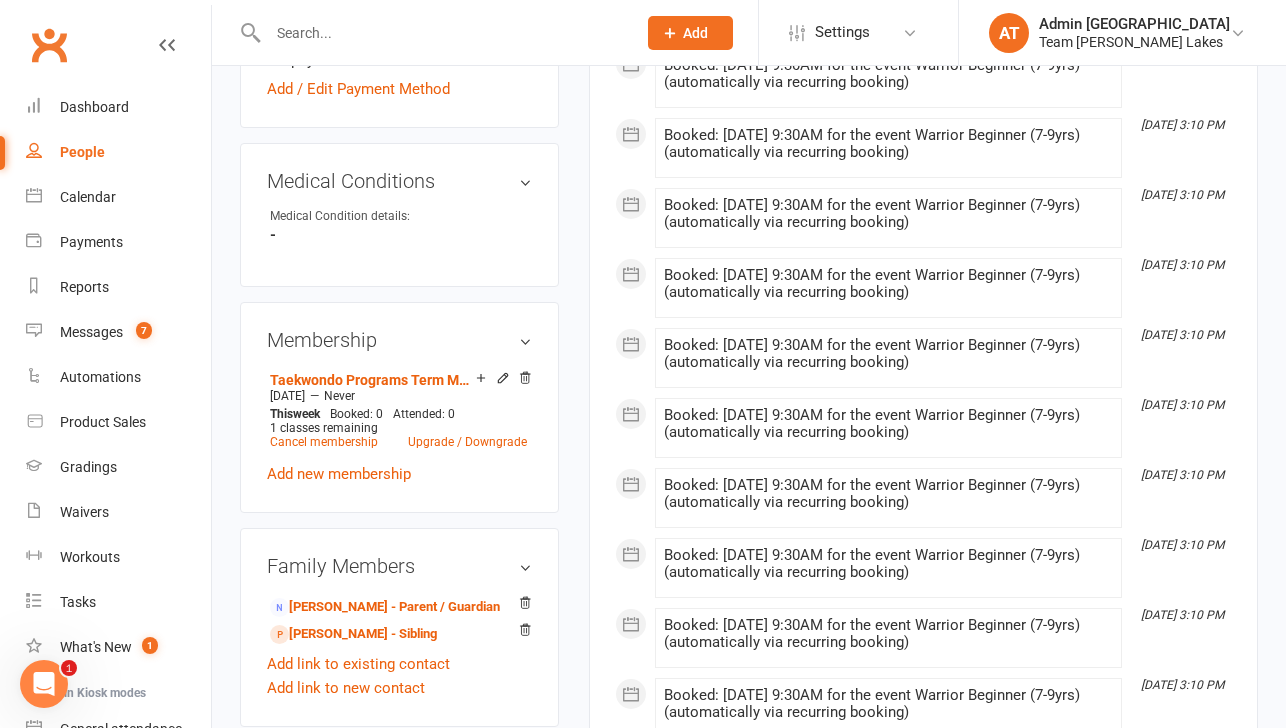 scroll, scrollTop: 1155, scrollLeft: 0, axis: vertical 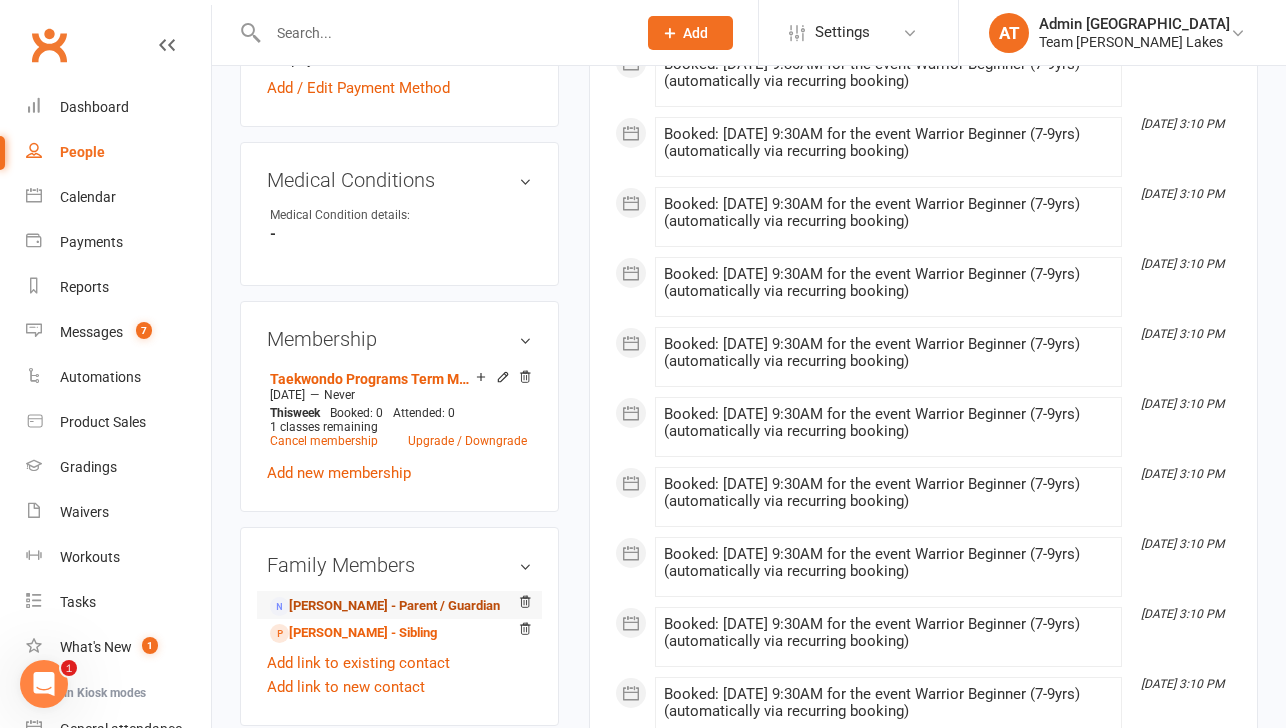 click on "[PERSON_NAME] - Parent / Guardian" at bounding box center (385, 606) 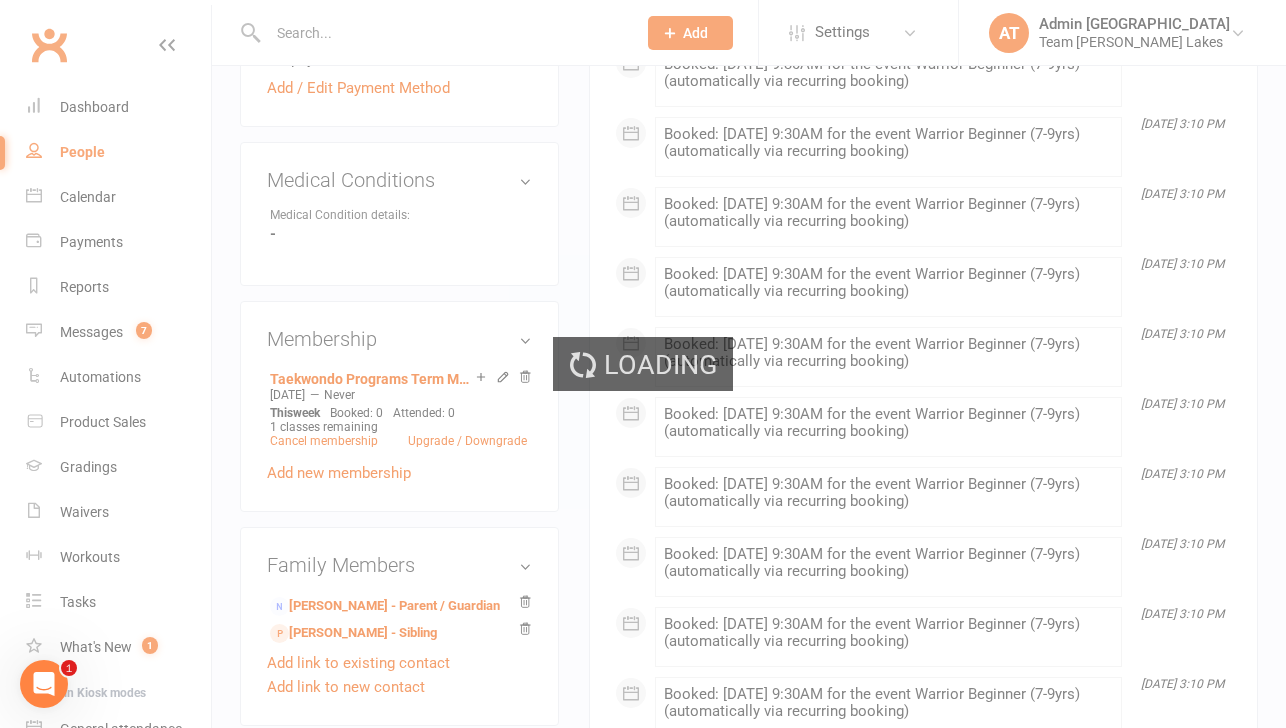 scroll, scrollTop: 0, scrollLeft: 0, axis: both 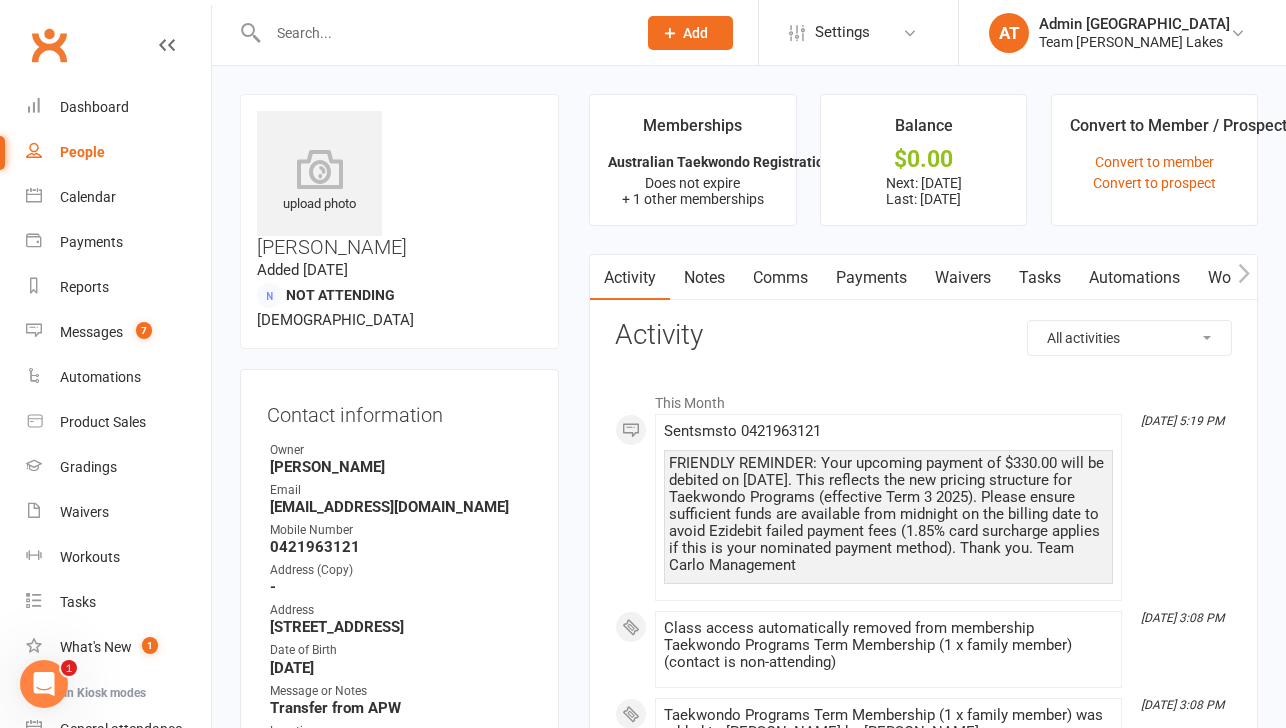 click on "Payments" at bounding box center (871, 278) 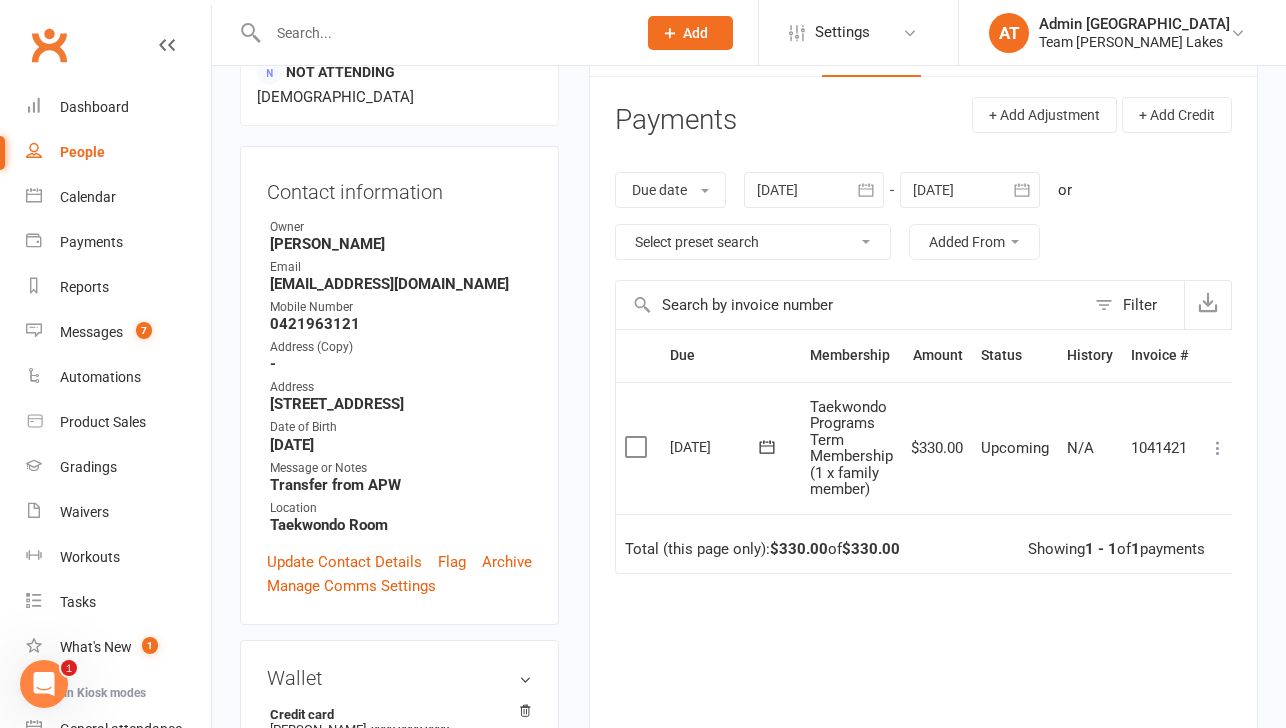 scroll, scrollTop: 350, scrollLeft: 0, axis: vertical 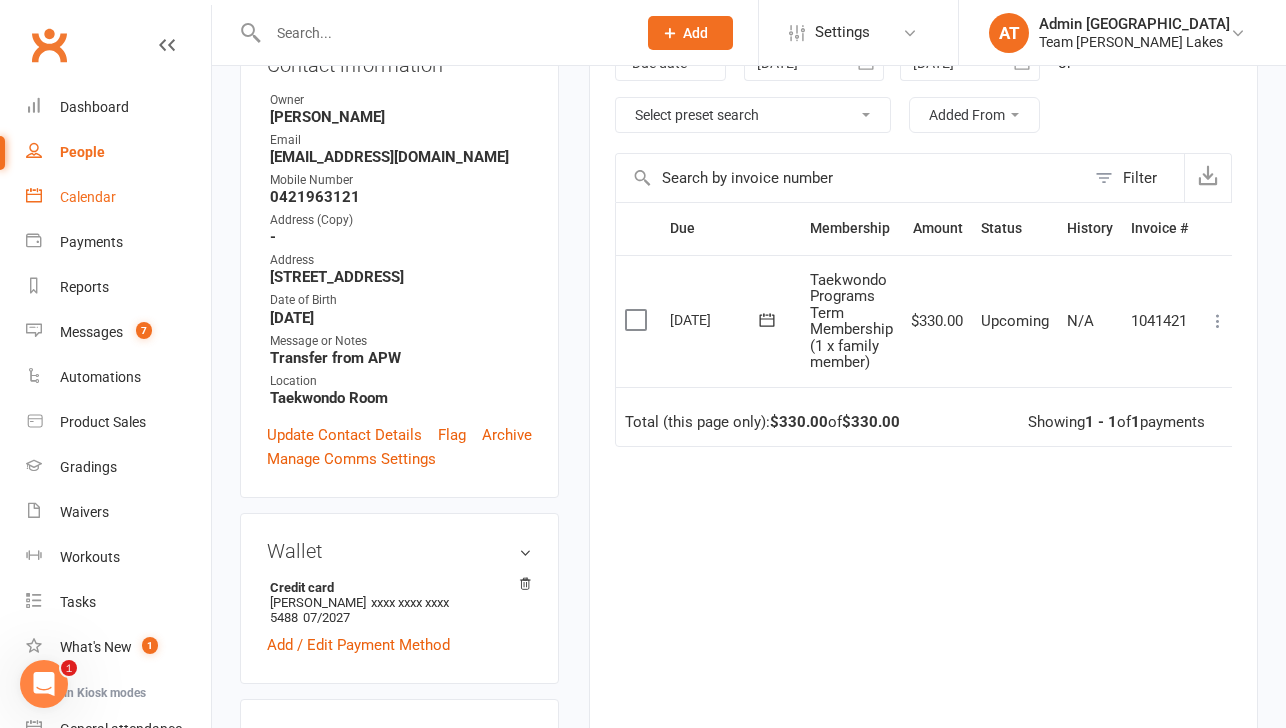 click on "Calendar" at bounding box center (88, 197) 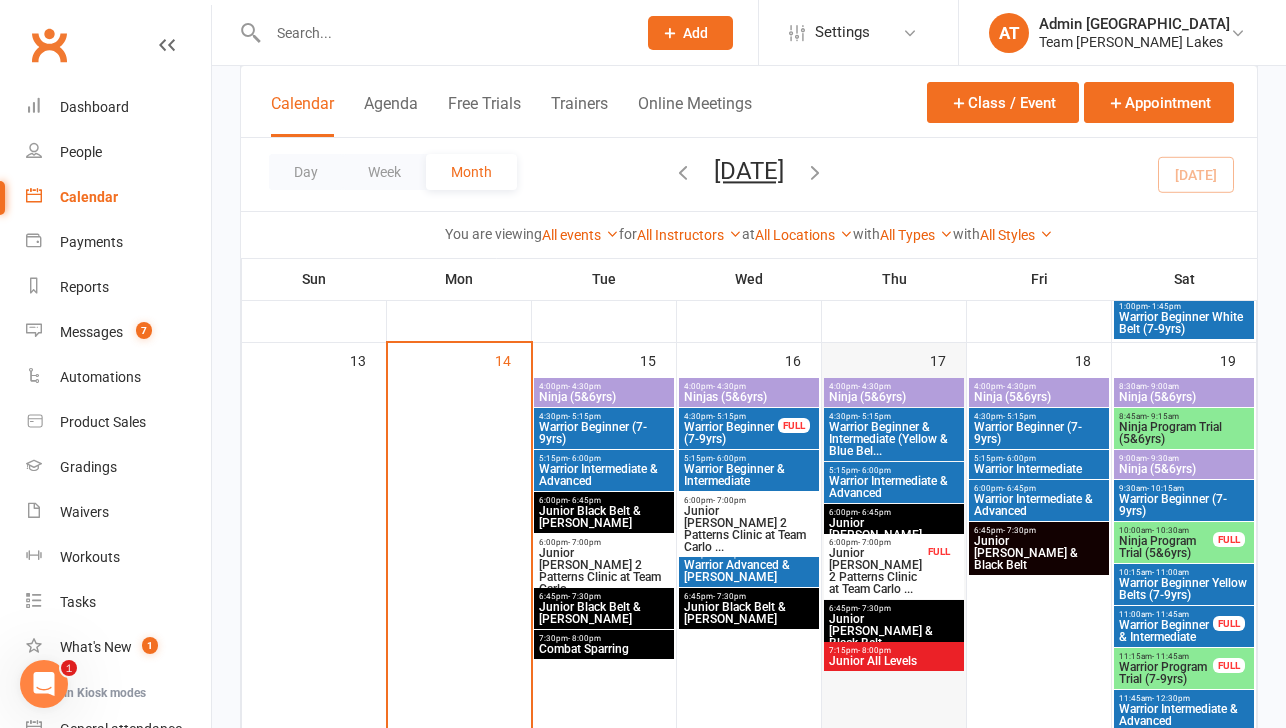 scroll, scrollTop: 822, scrollLeft: 0, axis: vertical 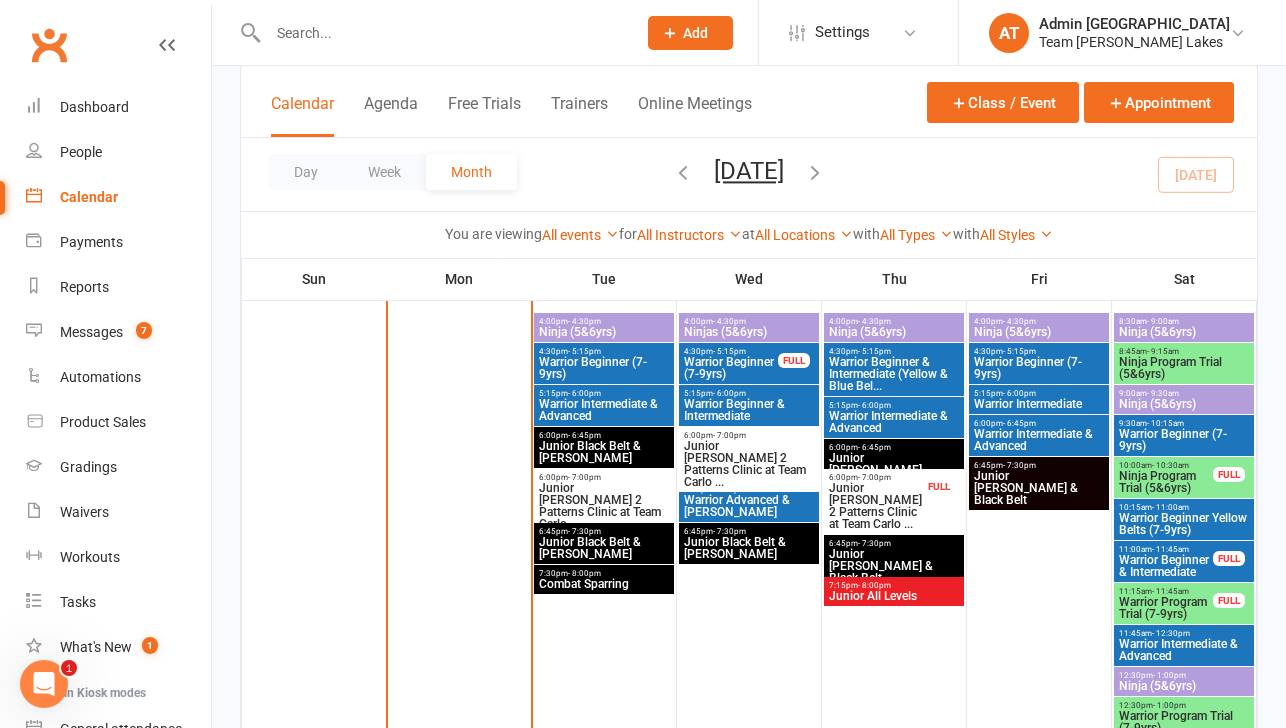 click on "Junior [PERSON_NAME] 2 Patterns Clinic at Team Carlo ..." at bounding box center [876, 506] 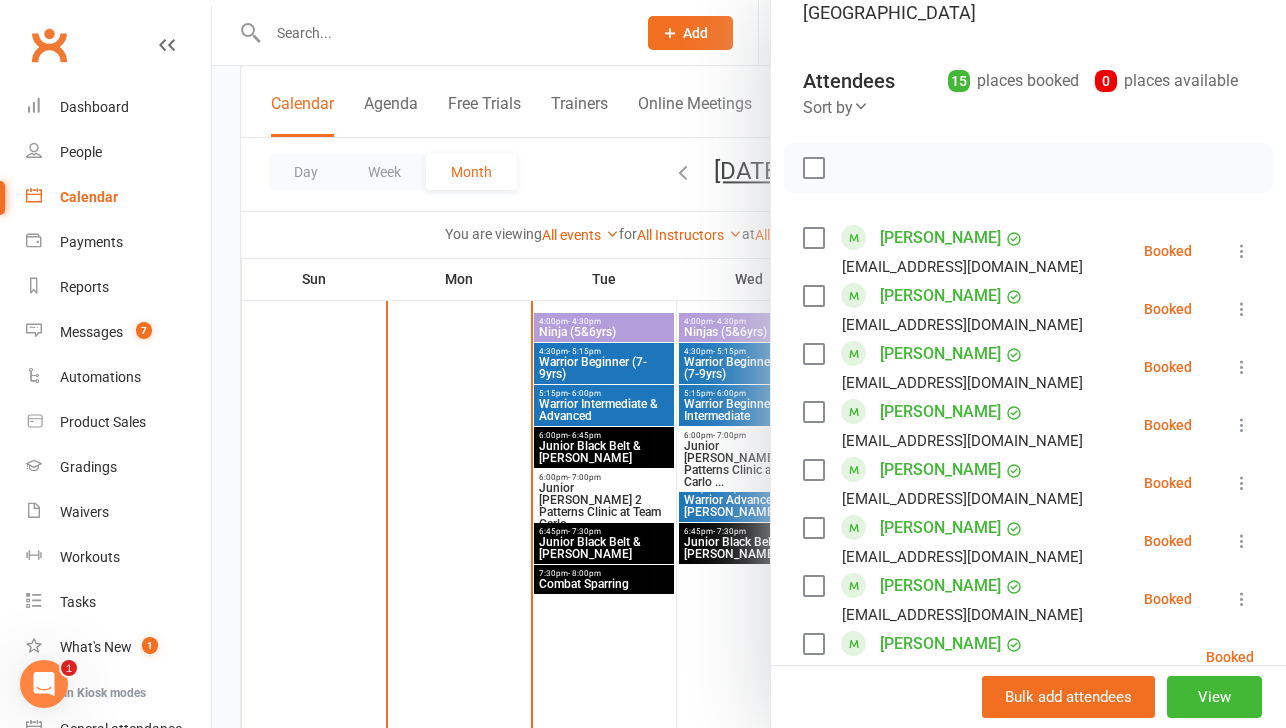 scroll, scrollTop: 202, scrollLeft: 0, axis: vertical 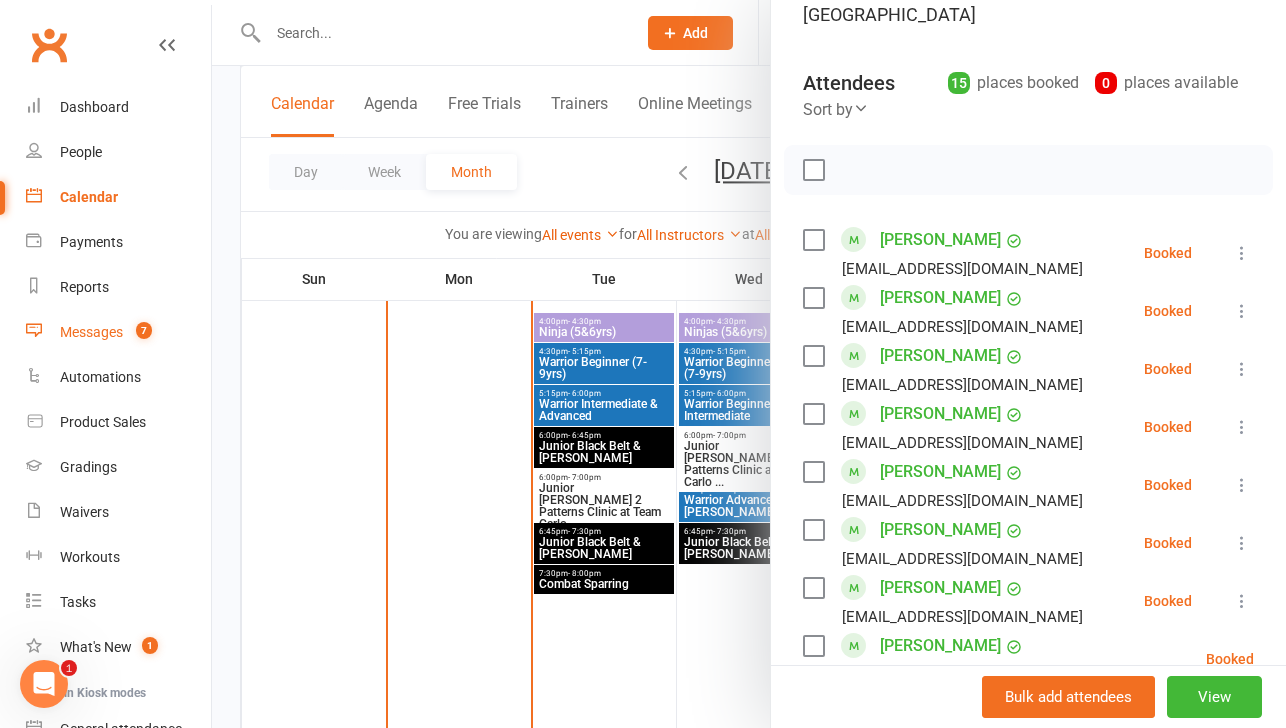 click on "Messages" at bounding box center (91, 332) 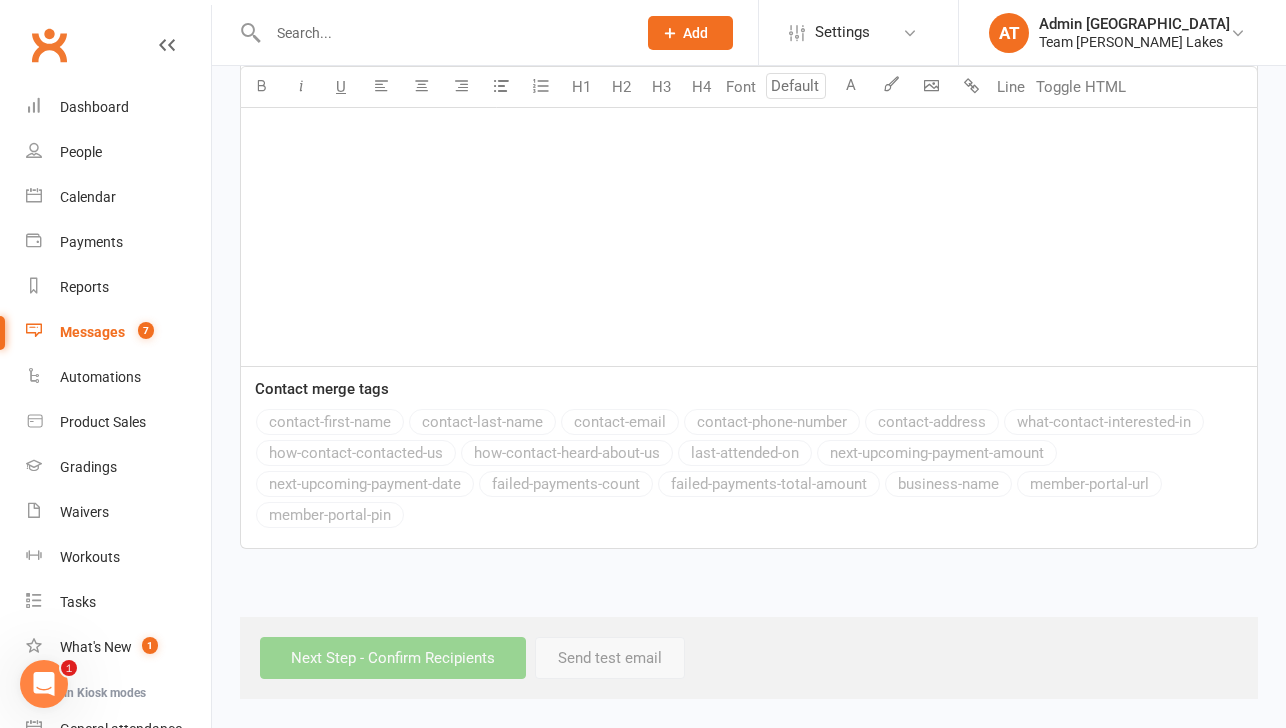 scroll, scrollTop: 0, scrollLeft: 0, axis: both 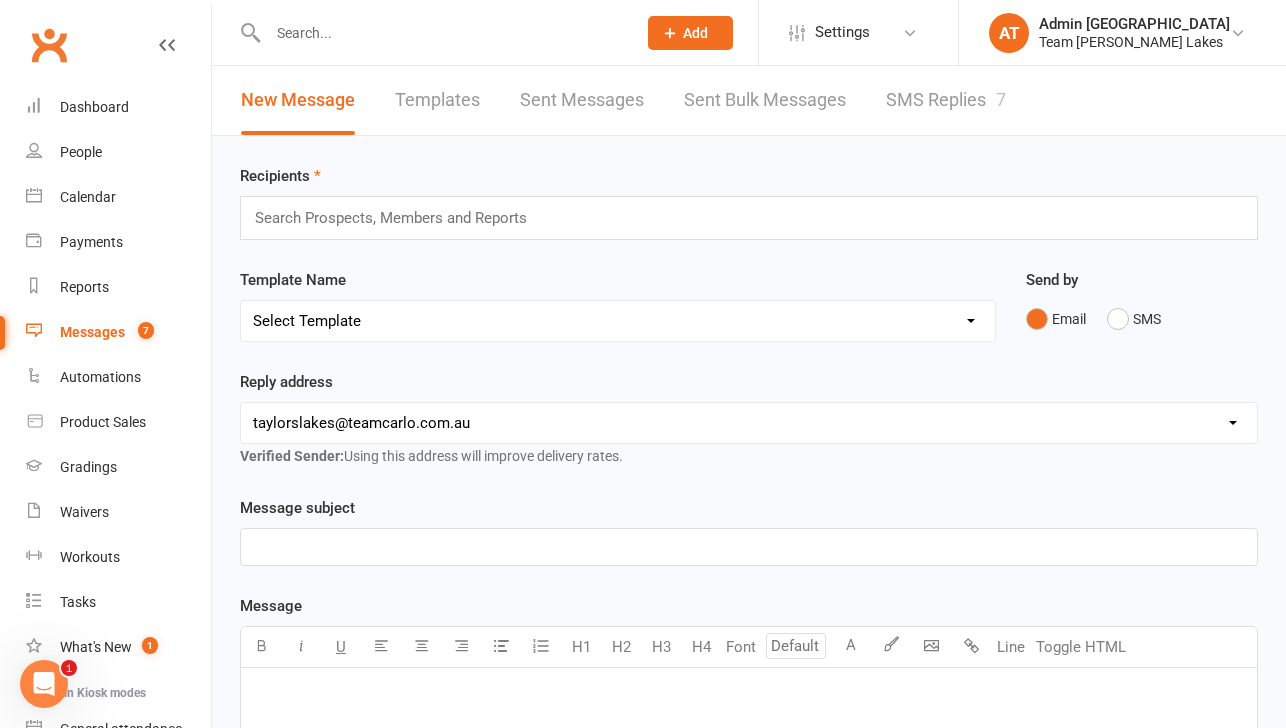 click on "SMS Replies  7" at bounding box center [946, 100] 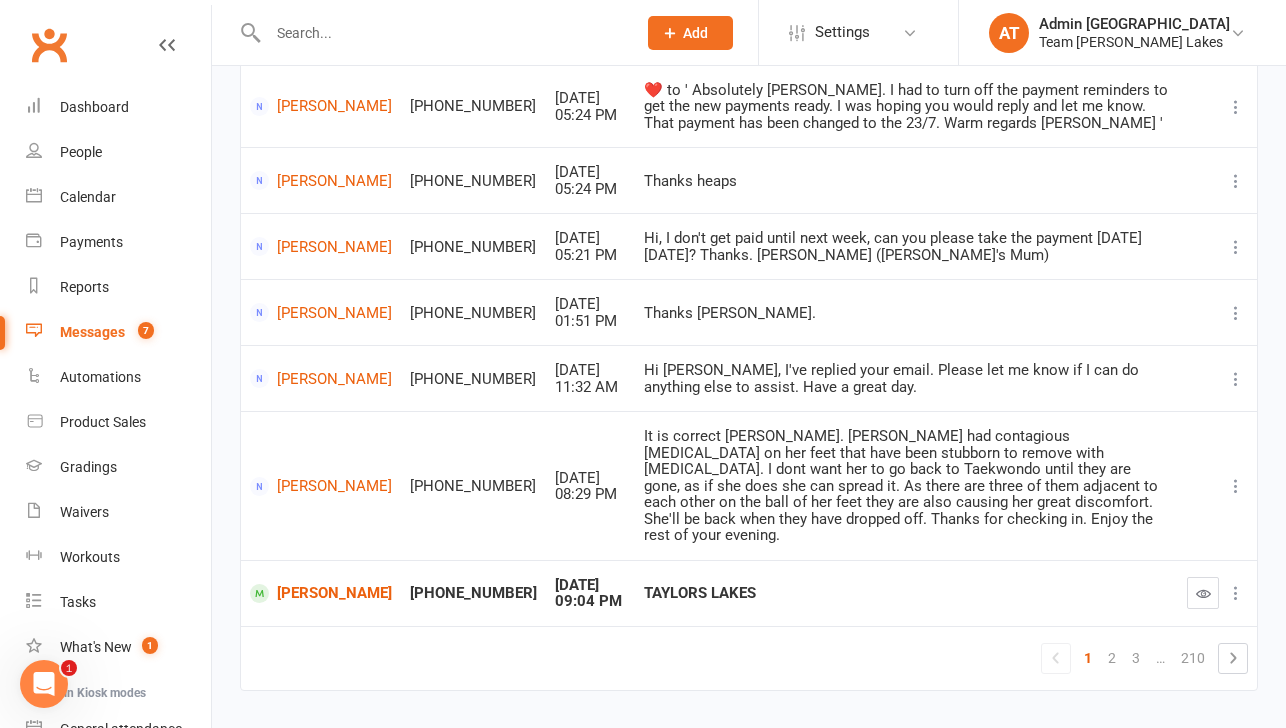 scroll, scrollTop: 474, scrollLeft: 0, axis: vertical 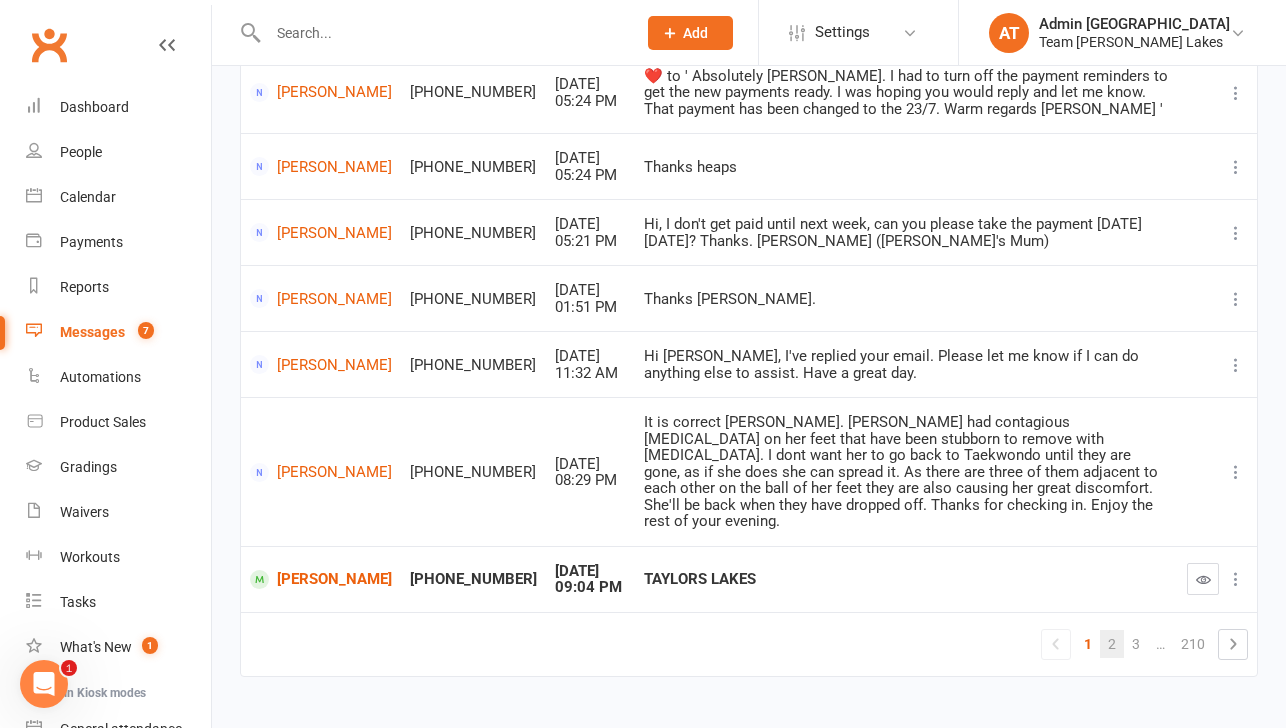 click on "2" at bounding box center (1112, 644) 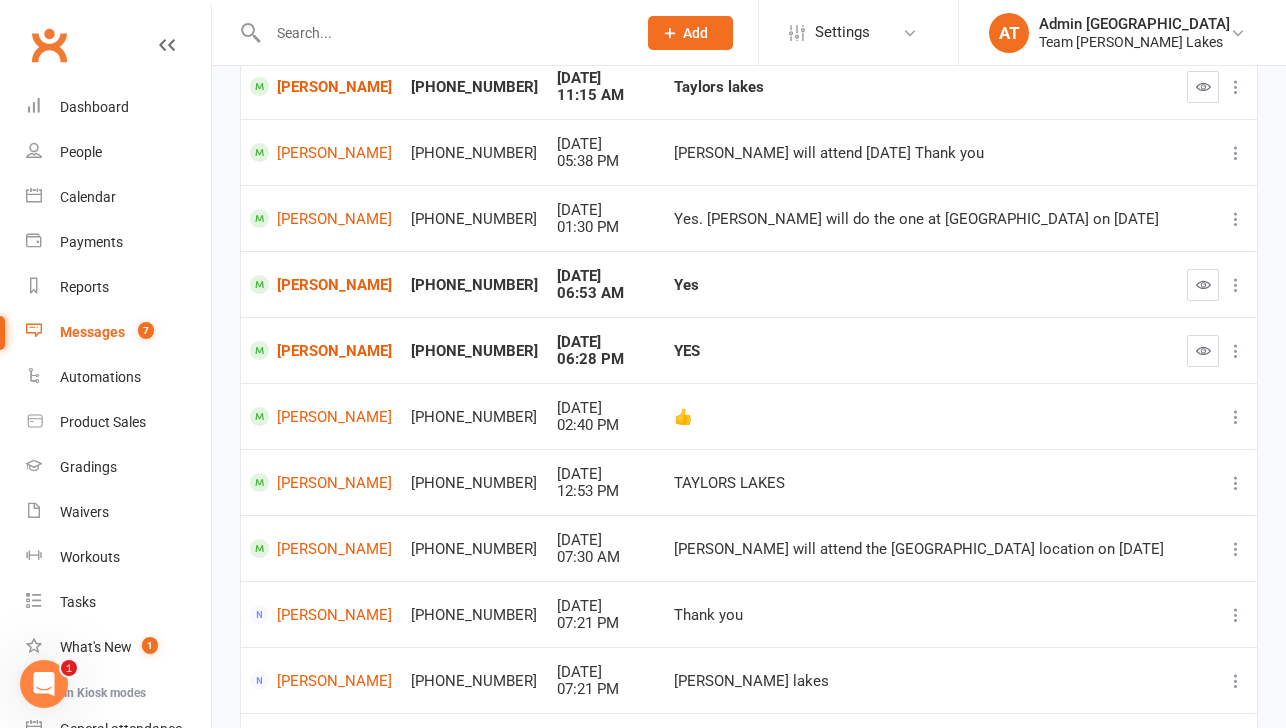 scroll, scrollTop: 393, scrollLeft: 0, axis: vertical 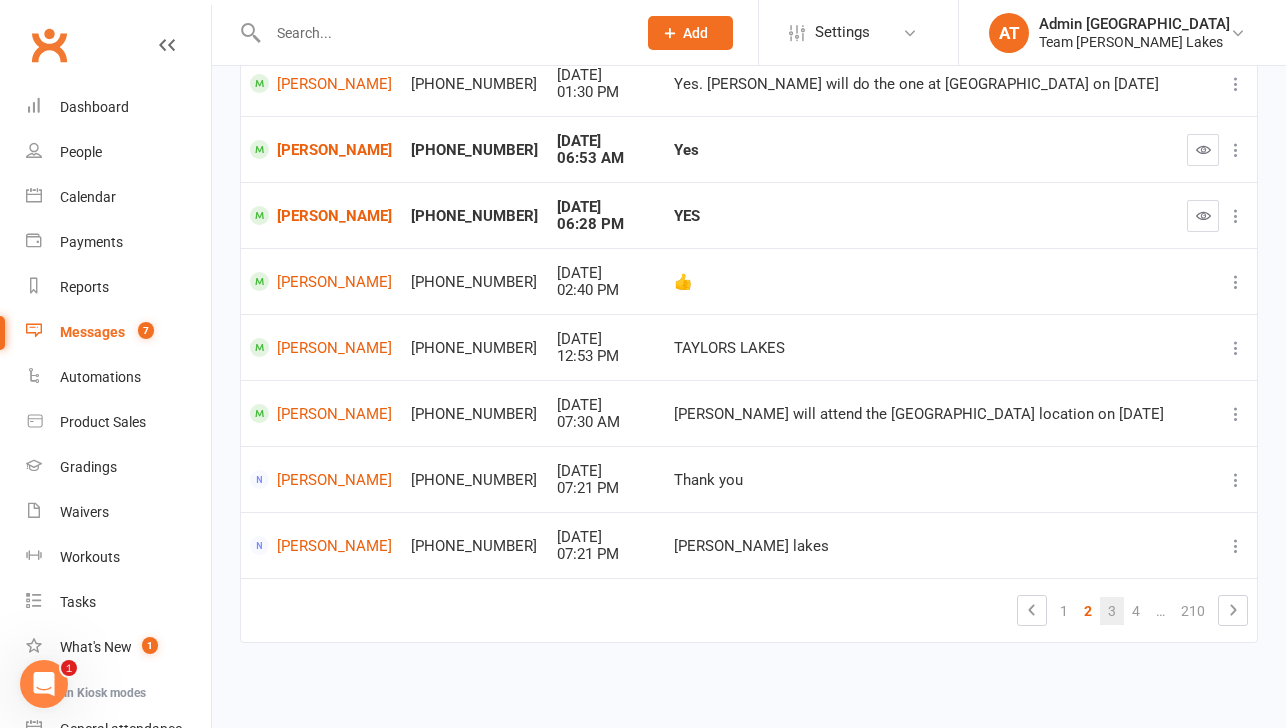 click on "3" at bounding box center [1112, 611] 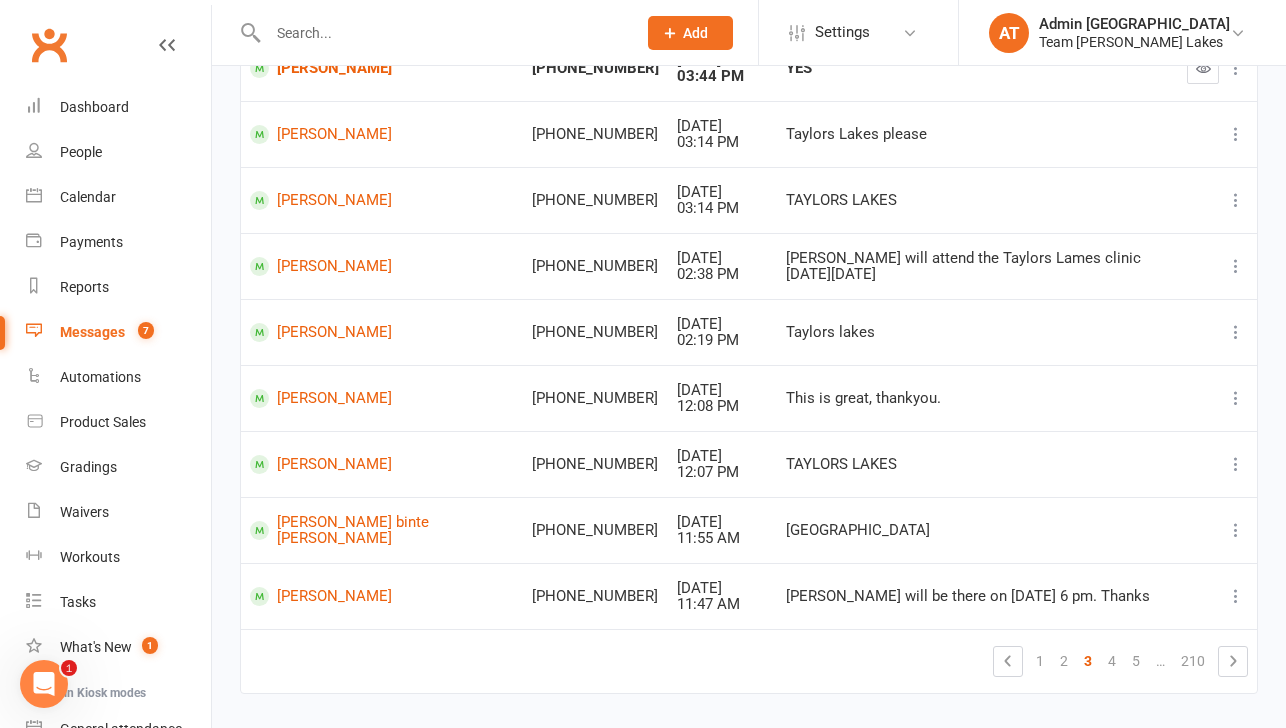 scroll, scrollTop: 393, scrollLeft: 0, axis: vertical 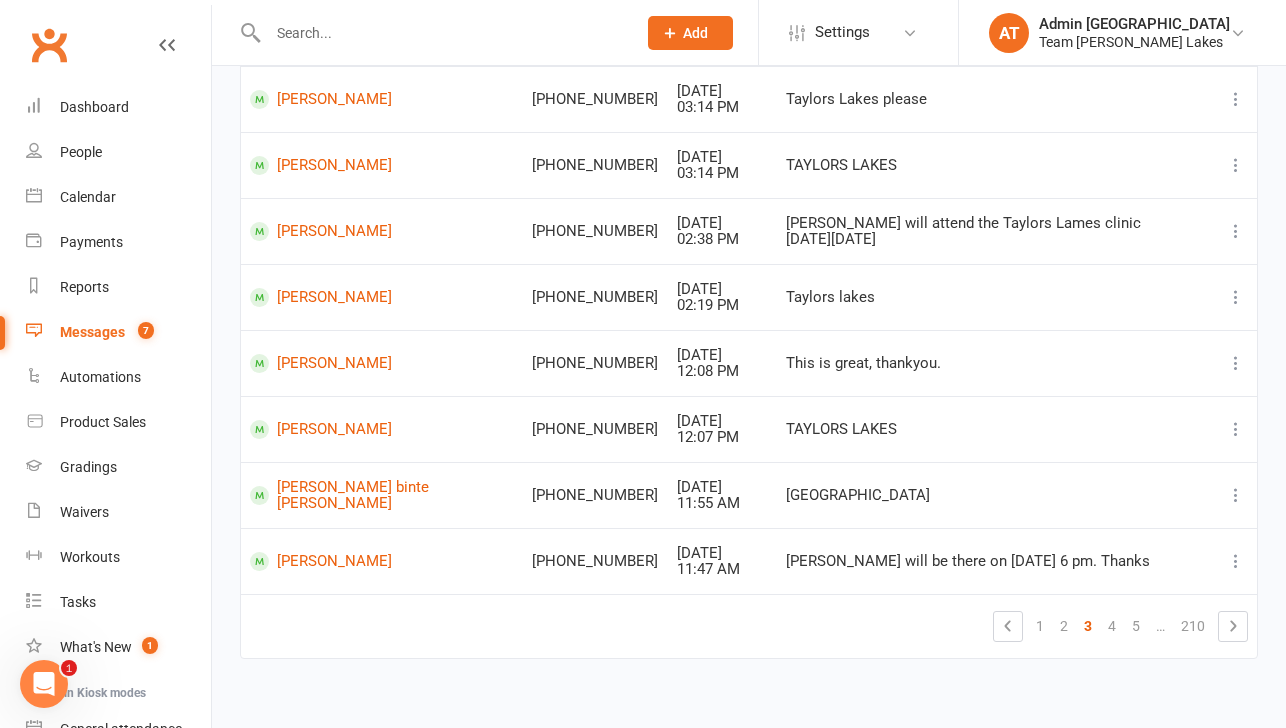 click at bounding box center (431, 32) 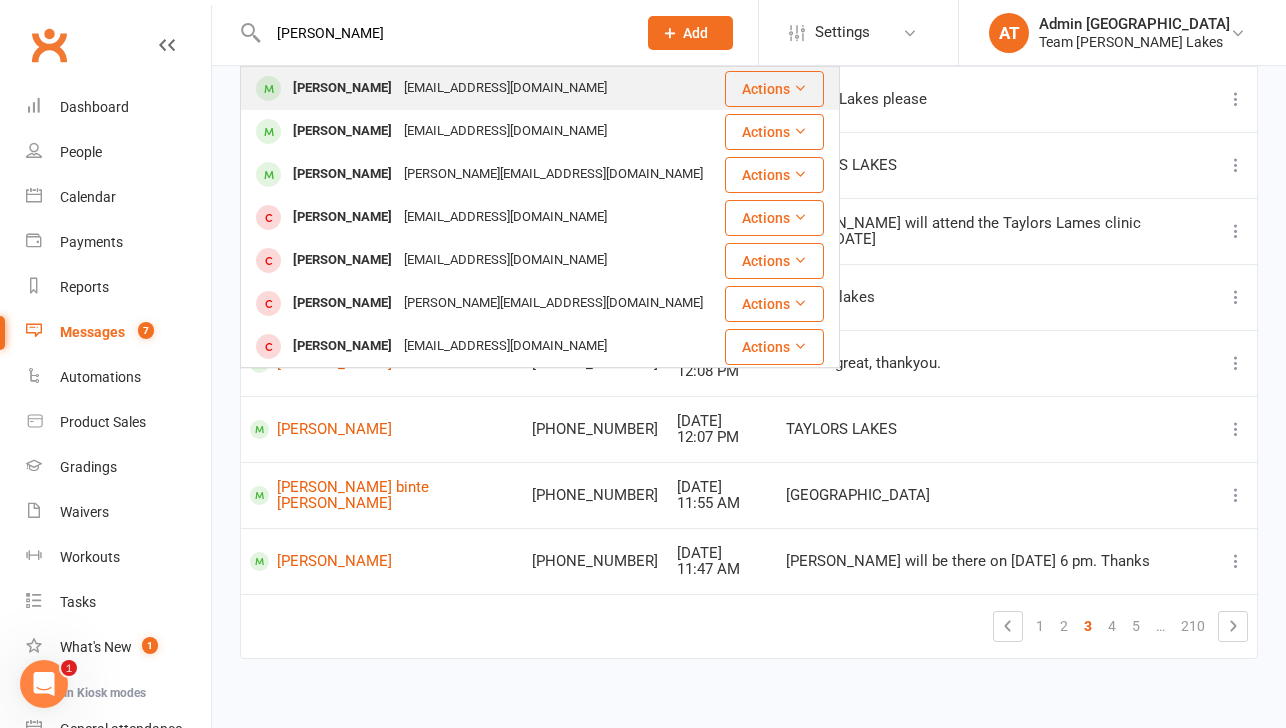 type on "[PERSON_NAME]" 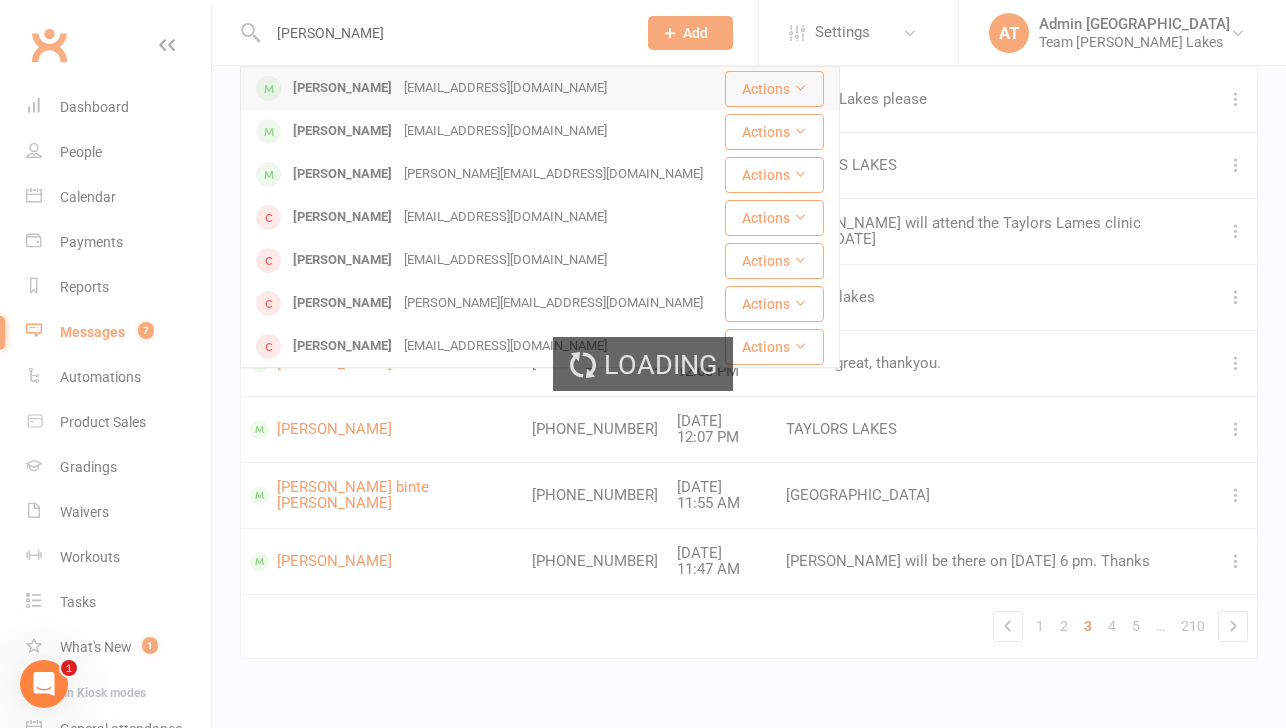type 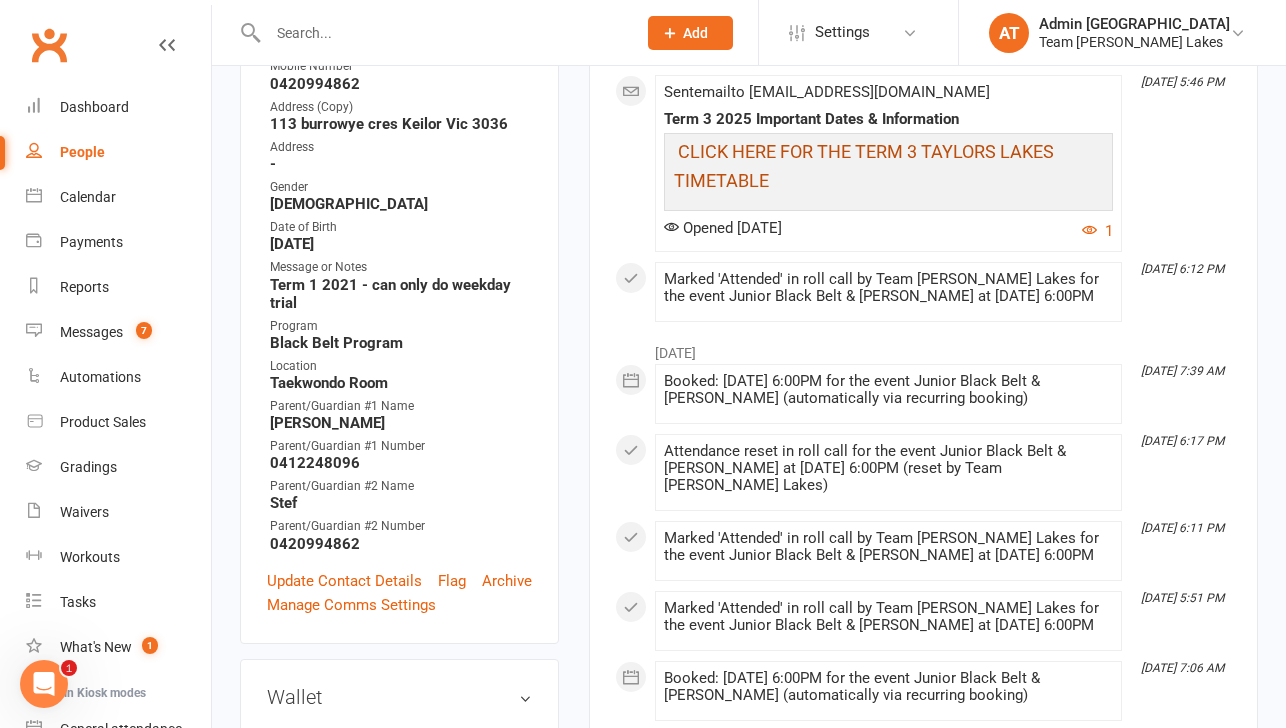 scroll, scrollTop: 0, scrollLeft: 0, axis: both 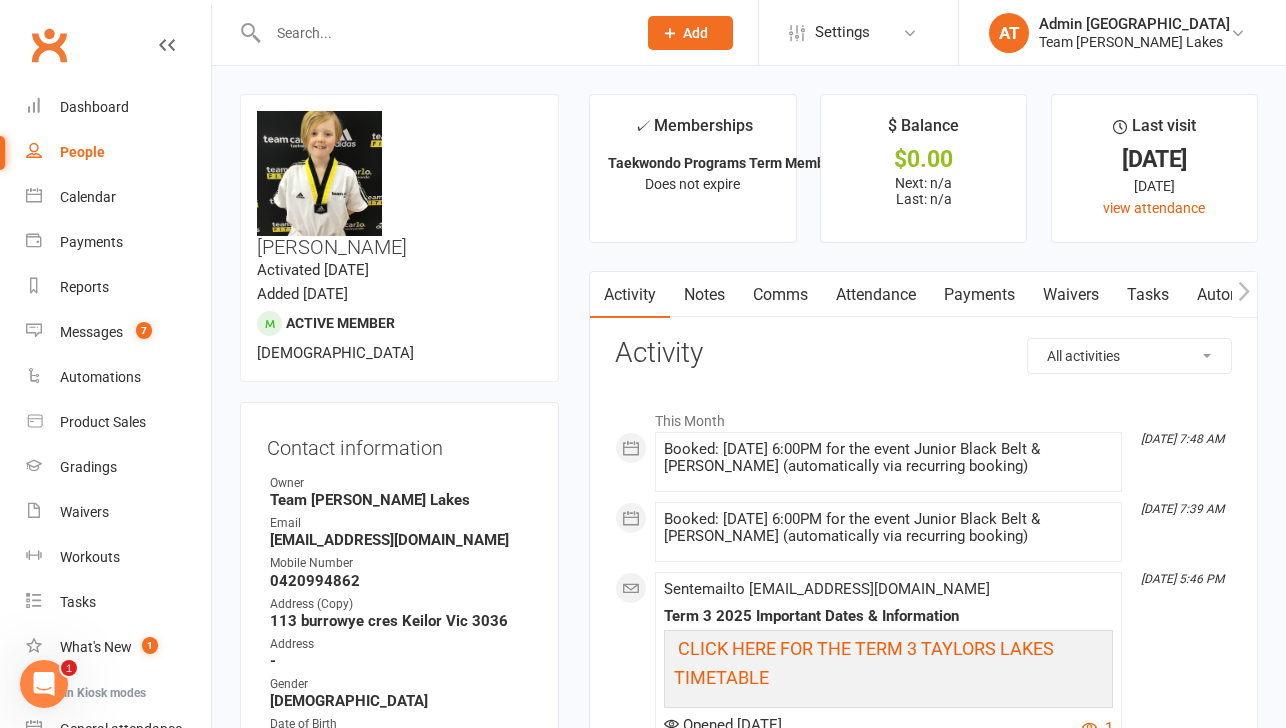 click on "All activities Bookings / Attendances Communications Notes Failed SMSes Gradings Members Memberships POS Sales Payments Credit Vouchers Prospects Reports Automations Tasks Waivers Workouts Kiosk Mode Consent Assessments Contact Flags Family Relationships" at bounding box center [1129, 356] 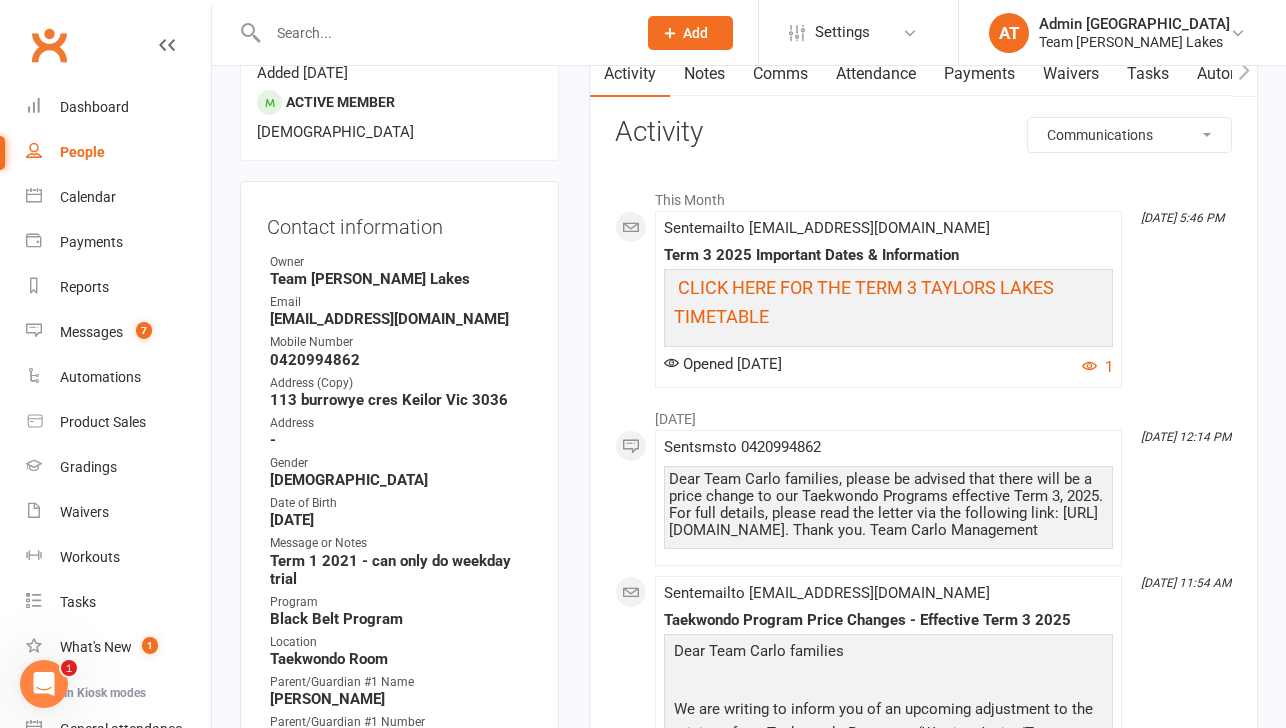 scroll, scrollTop: 231, scrollLeft: 0, axis: vertical 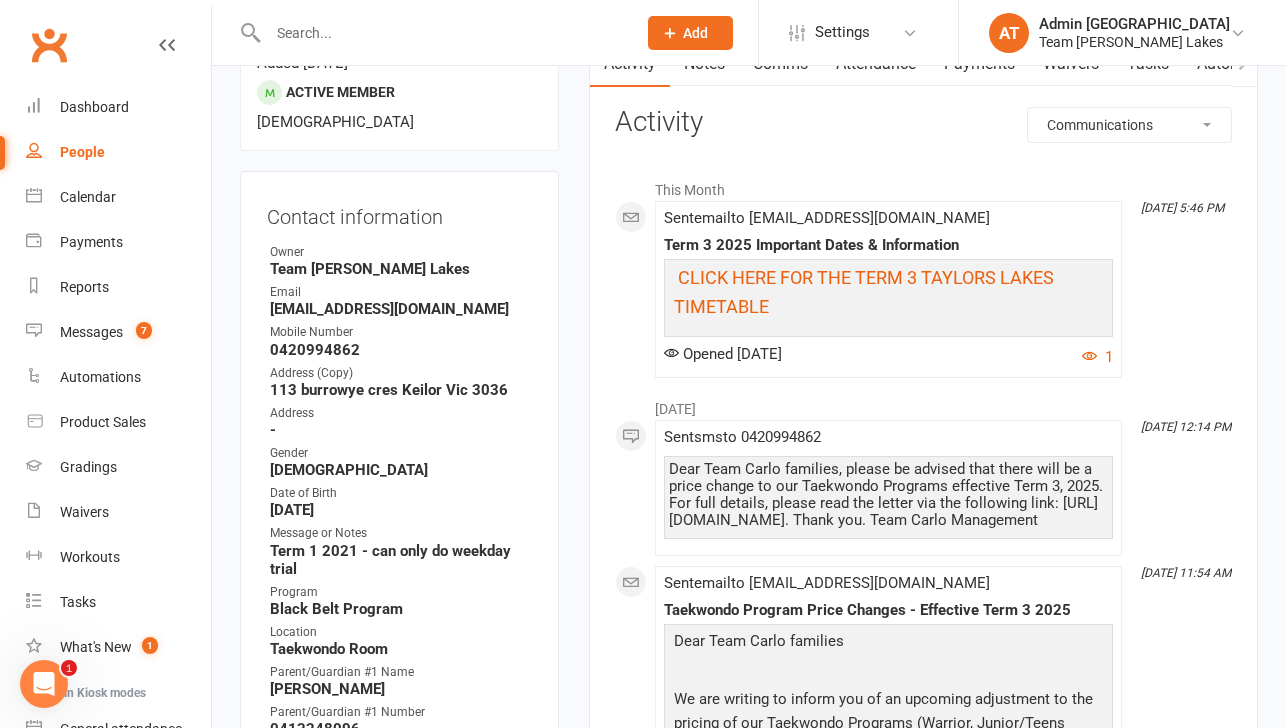 click at bounding box center [442, 33] 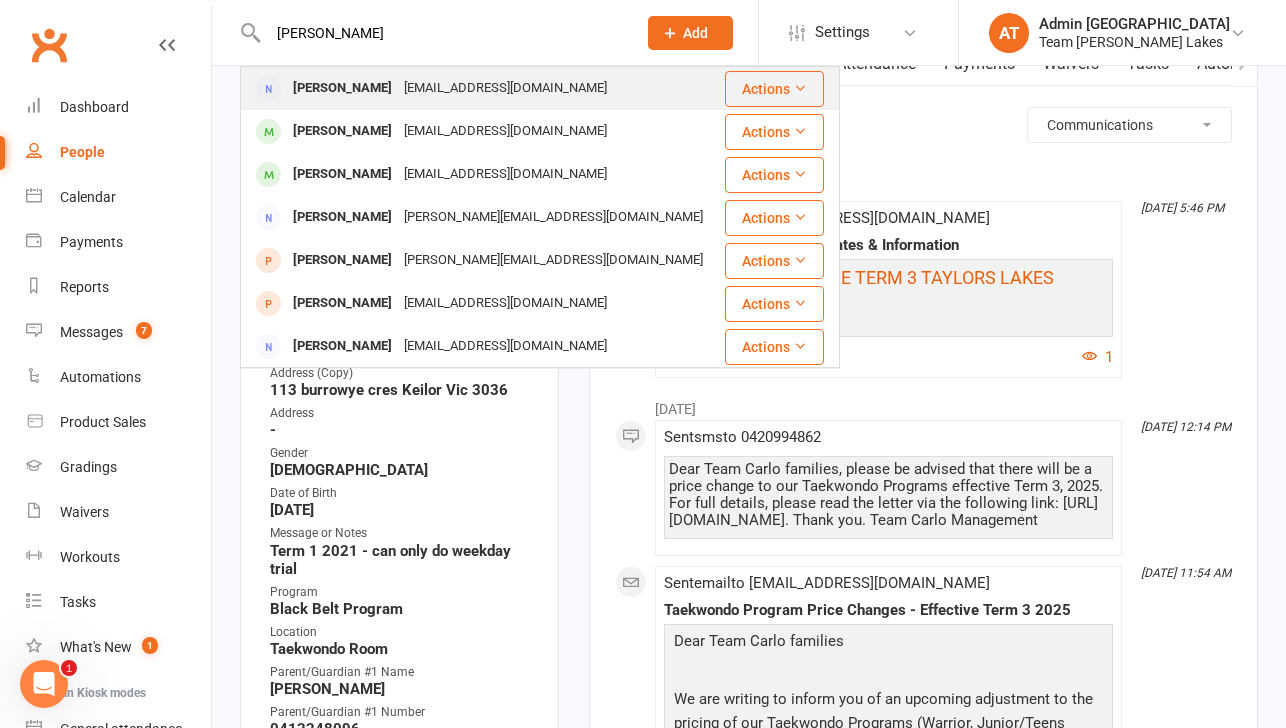 type on "[PERSON_NAME]" 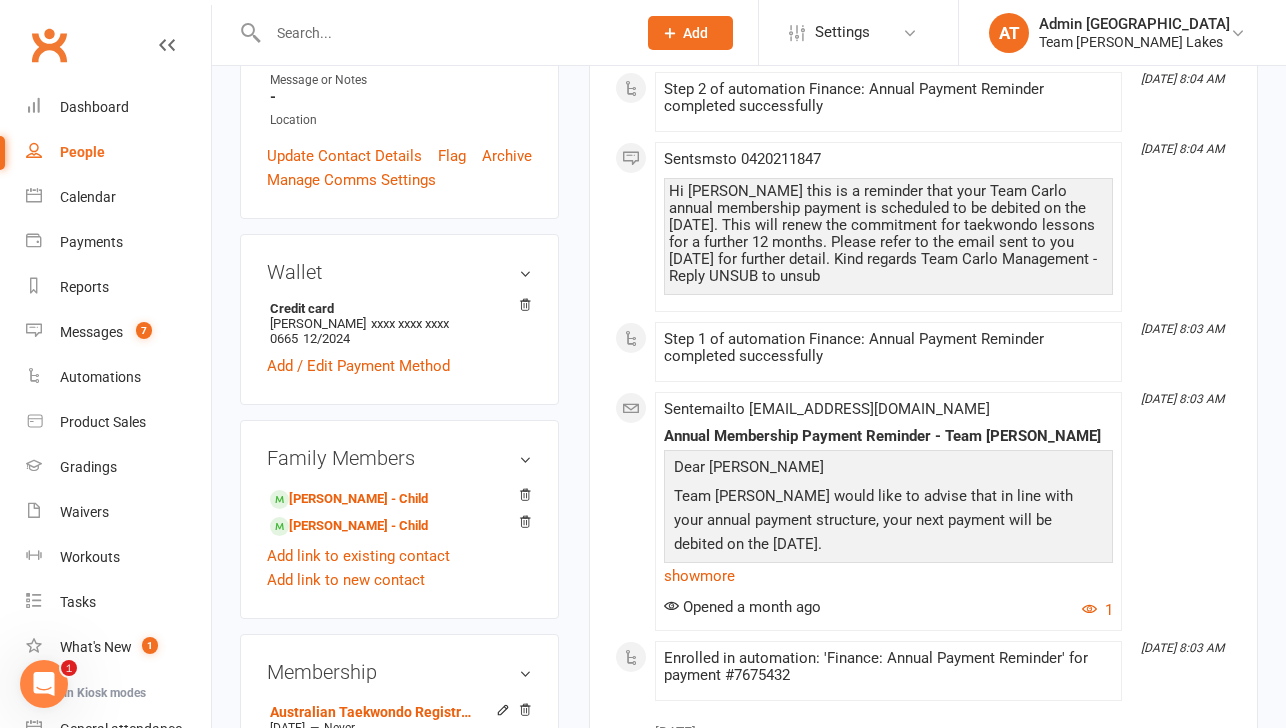scroll, scrollTop: 689, scrollLeft: 0, axis: vertical 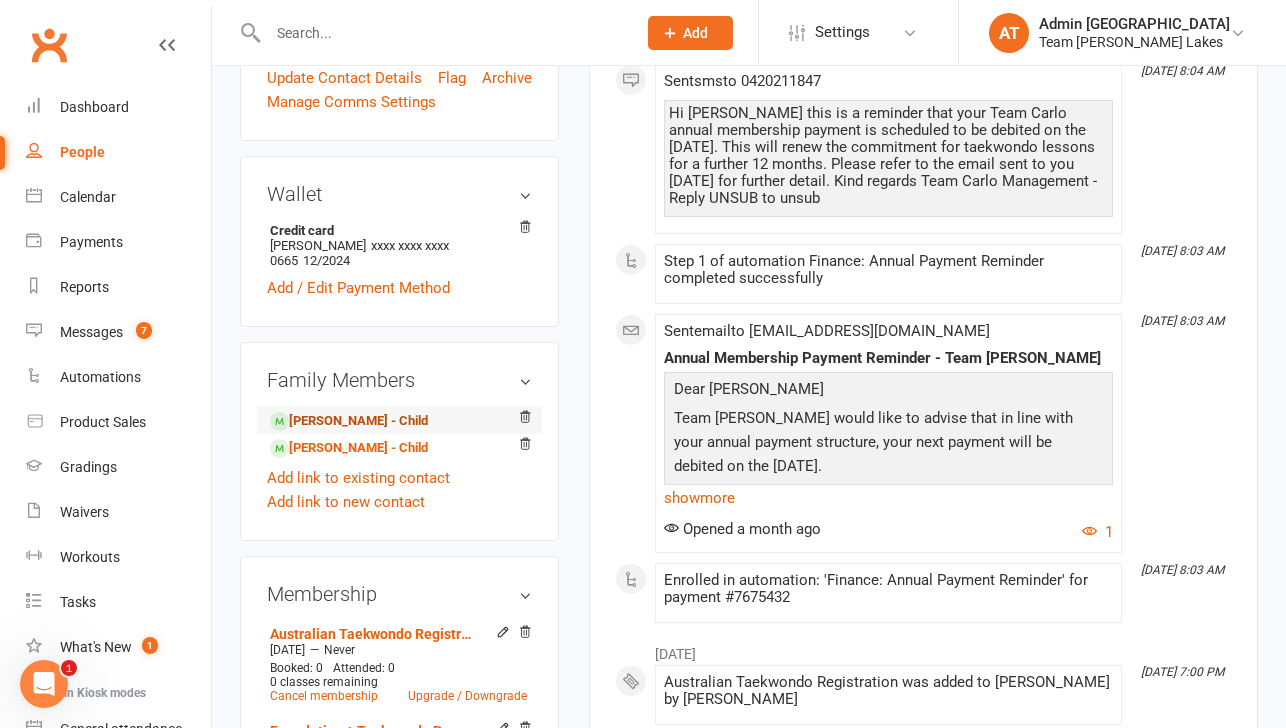 click on "[PERSON_NAME] - Child" at bounding box center [349, 421] 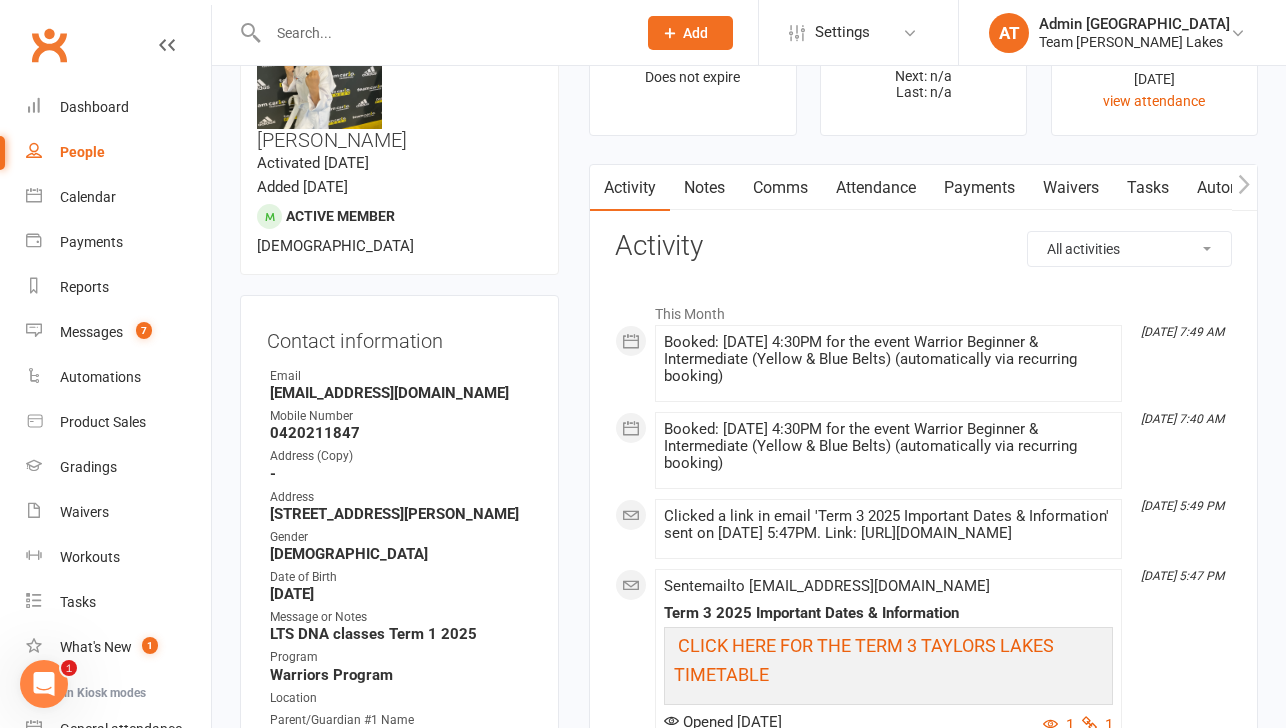 scroll, scrollTop: 108, scrollLeft: 0, axis: vertical 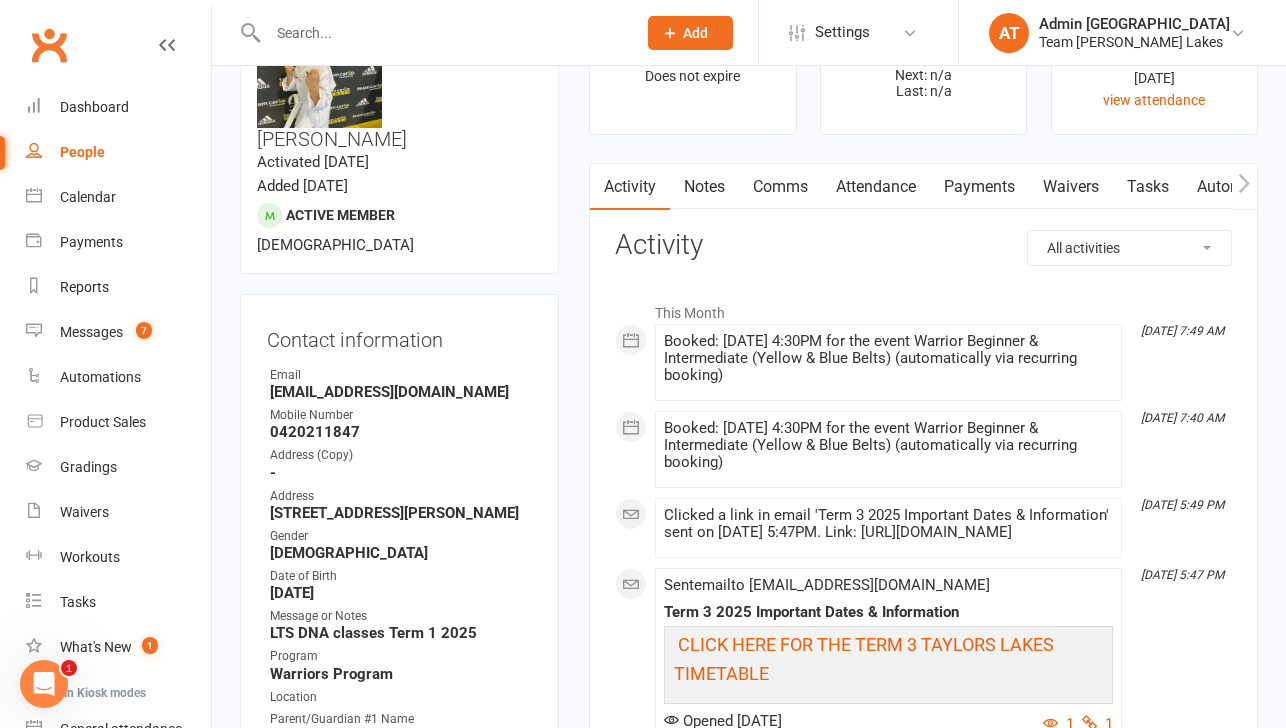 click at bounding box center [442, 33] 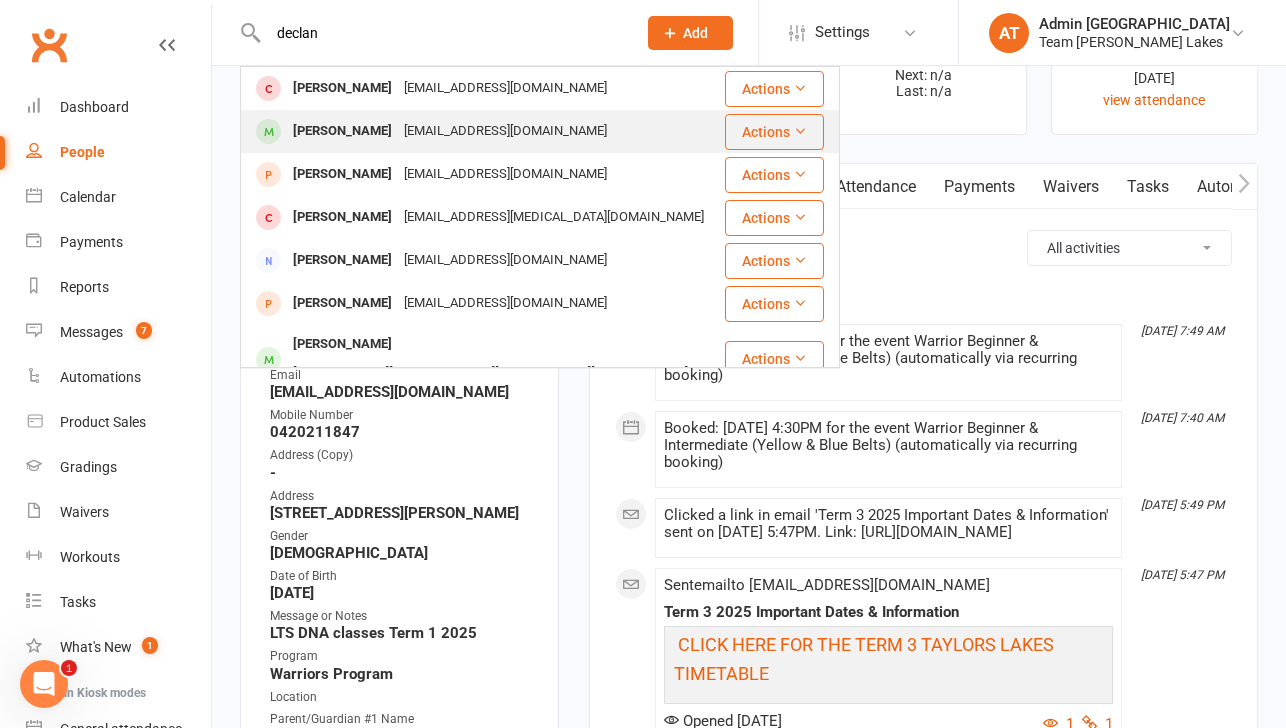 type on "declan" 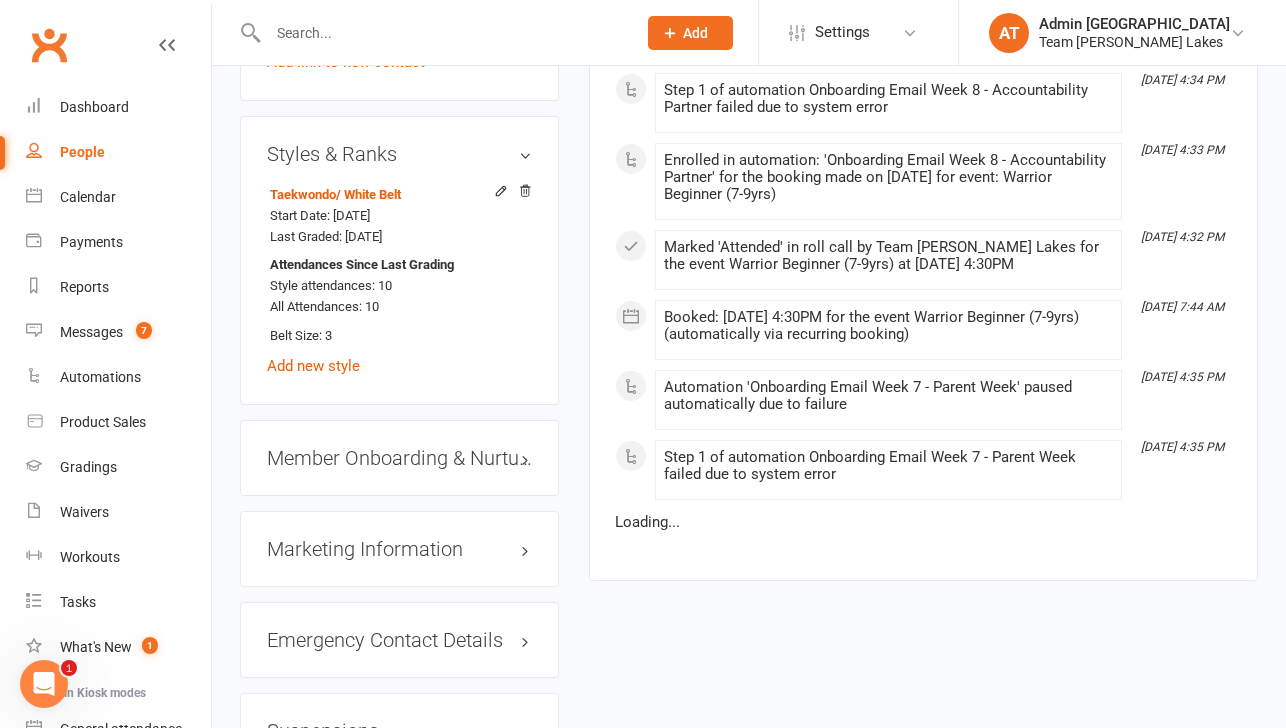 scroll, scrollTop: 1979, scrollLeft: 0, axis: vertical 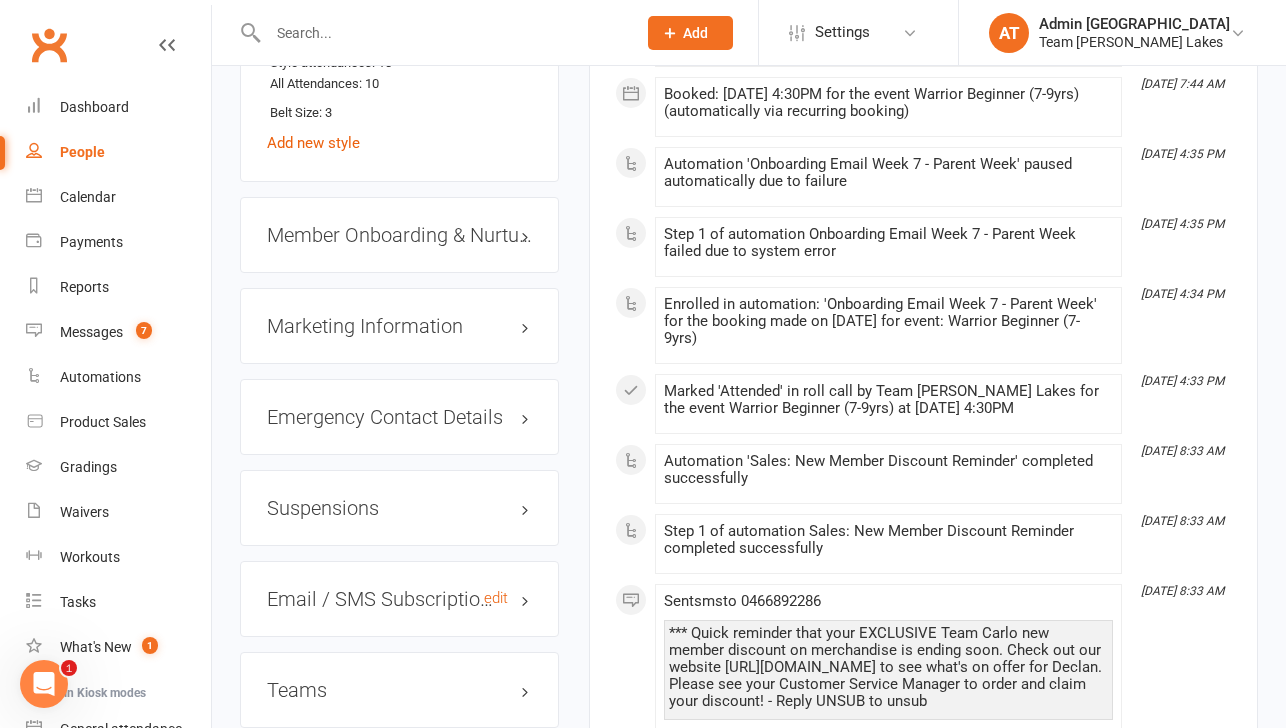 click on "Email / SMS Subscriptions  edit" at bounding box center (399, 599) 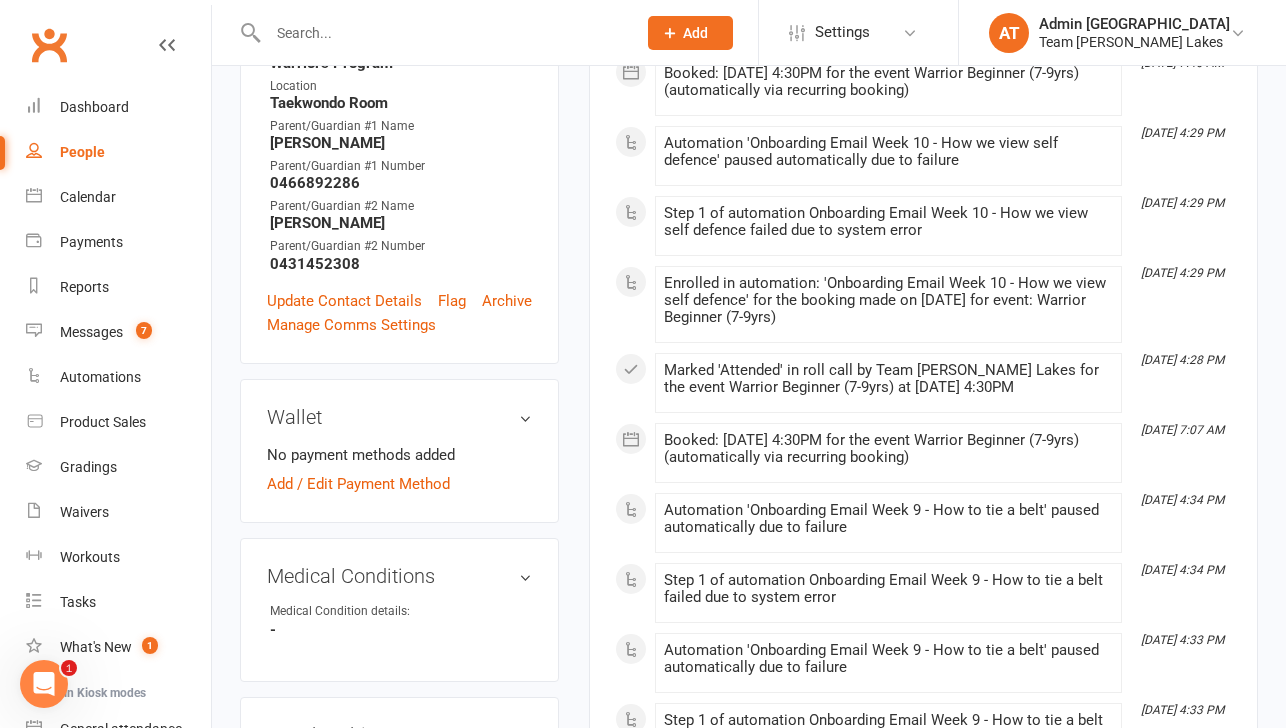 scroll, scrollTop: 0, scrollLeft: 0, axis: both 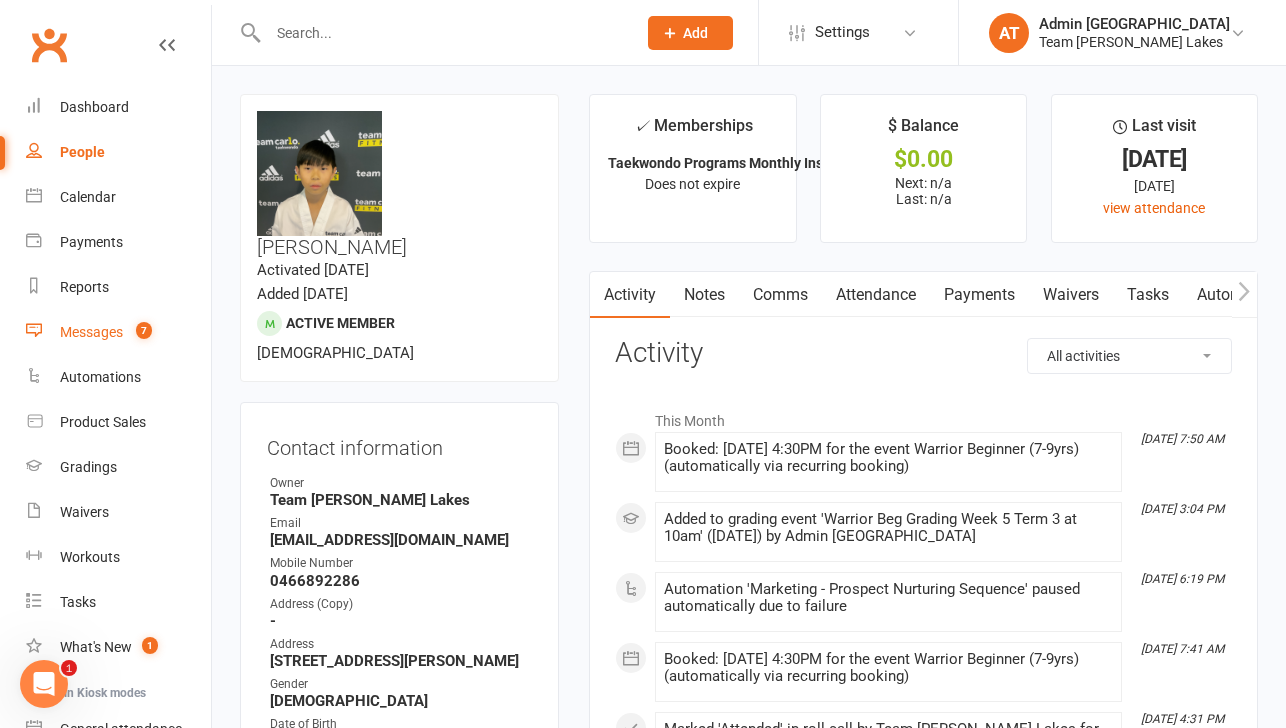 click on "Messages" at bounding box center (91, 332) 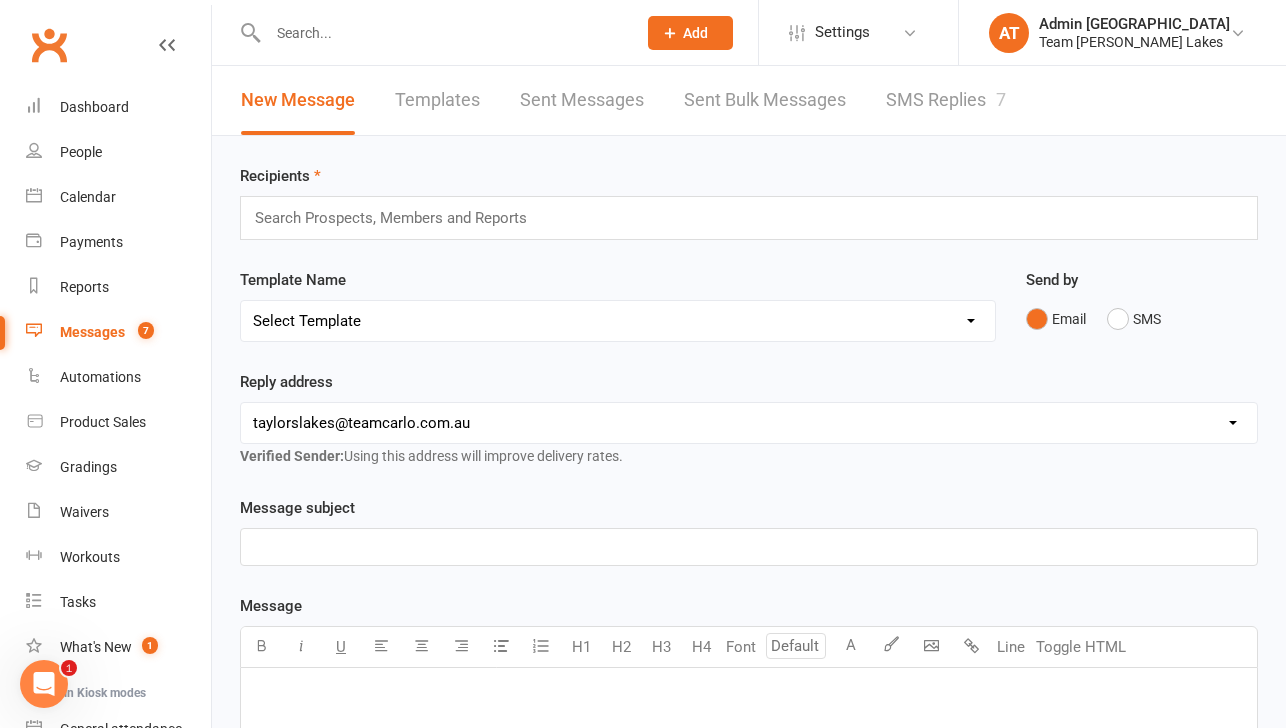 click on "SMS Replies  7" at bounding box center [946, 100] 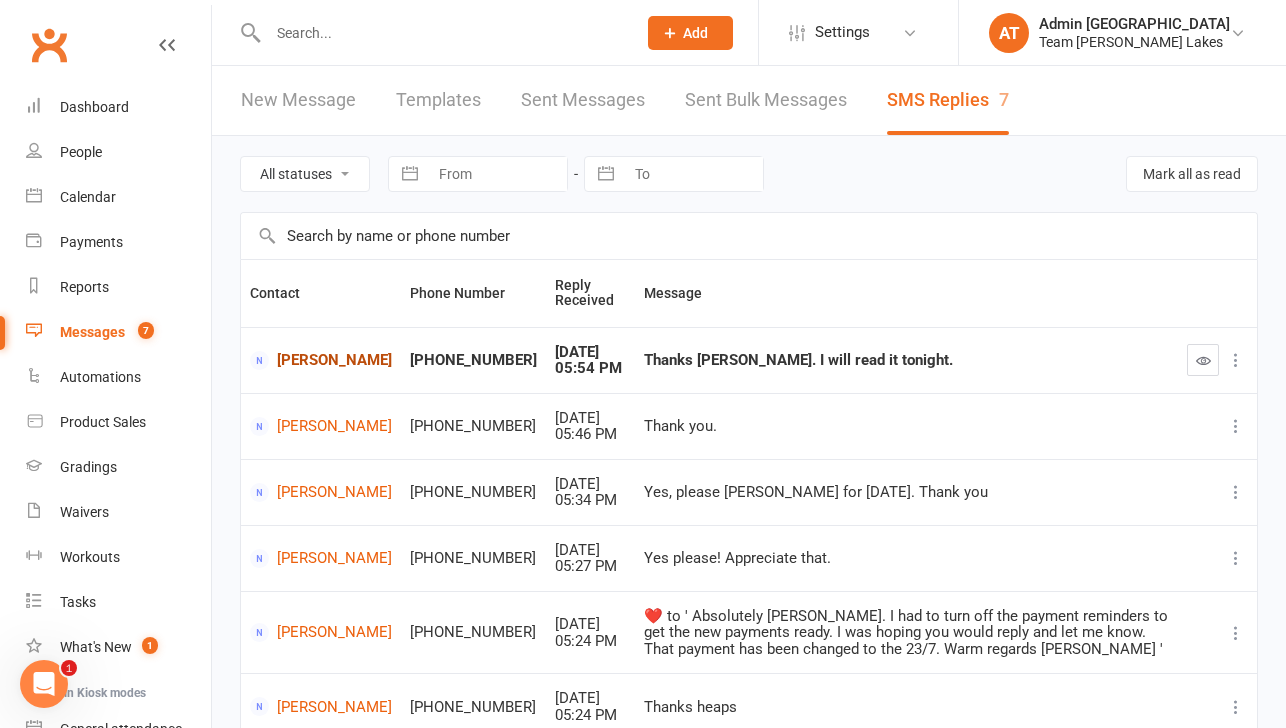 click on "[PERSON_NAME]" at bounding box center [321, 360] 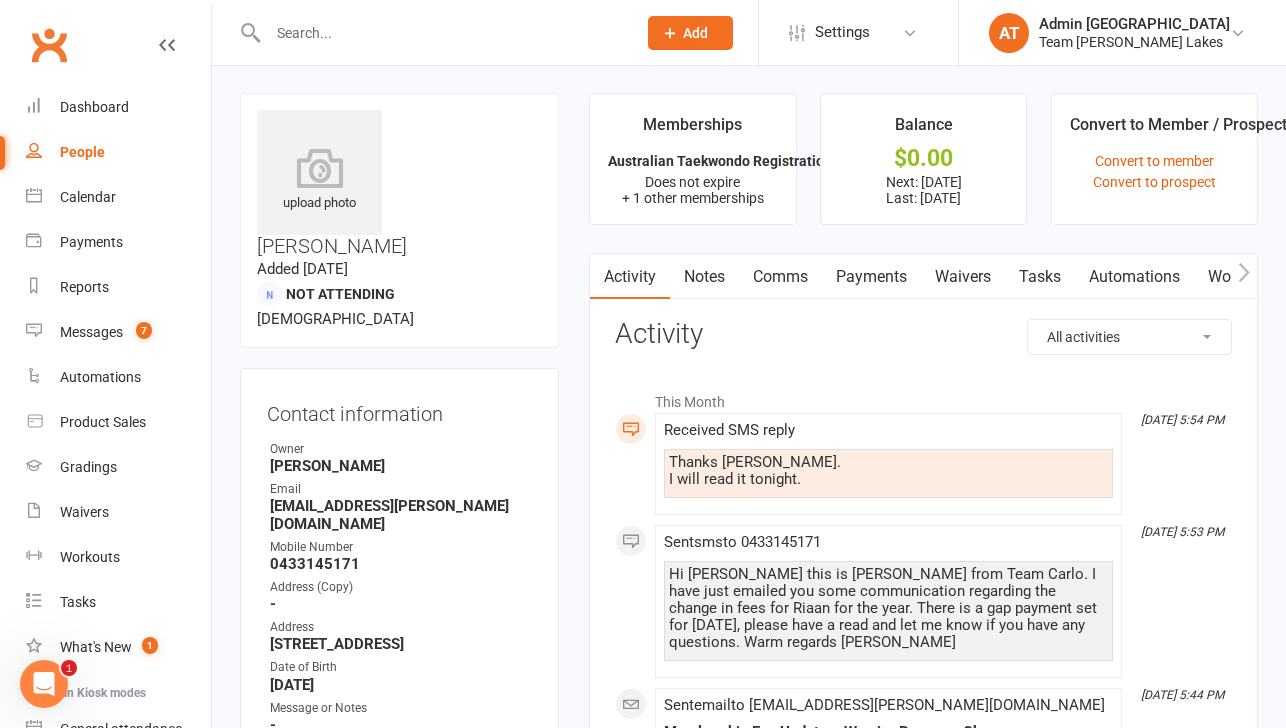 scroll, scrollTop: 0, scrollLeft: 0, axis: both 